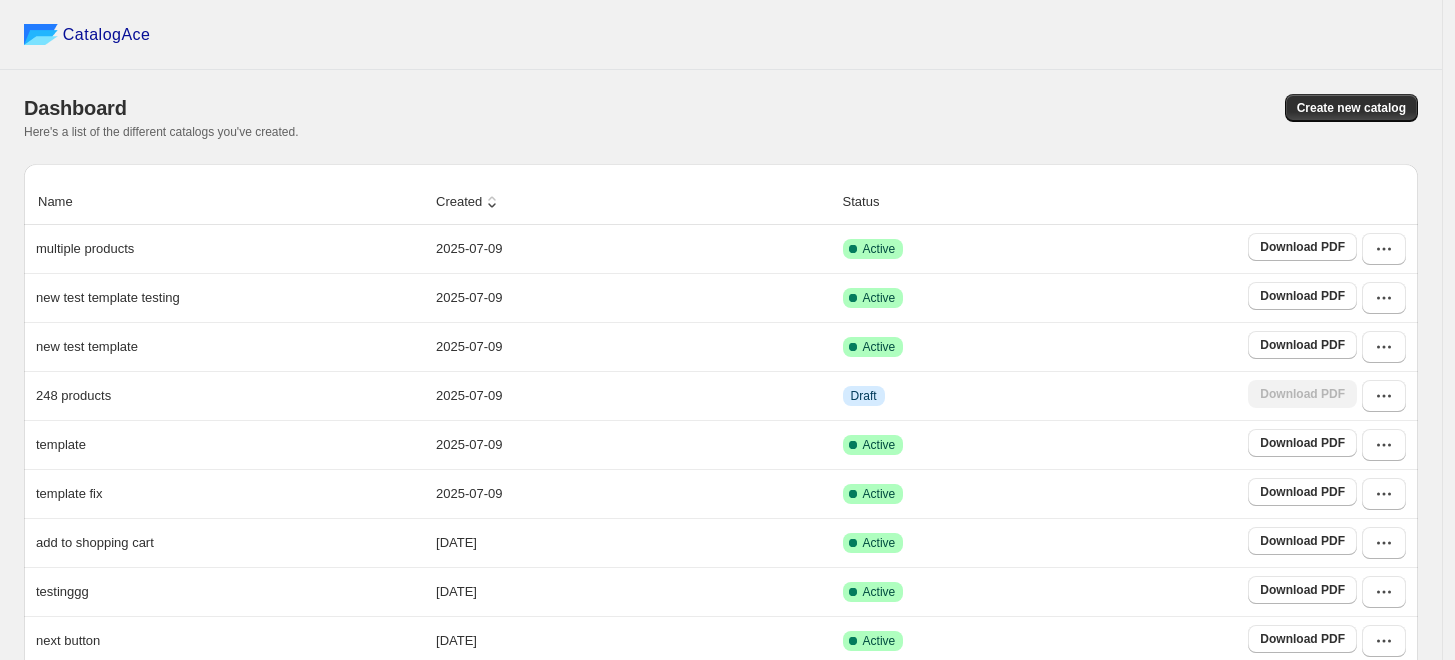 scroll, scrollTop: 0, scrollLeft: 0, axis: both 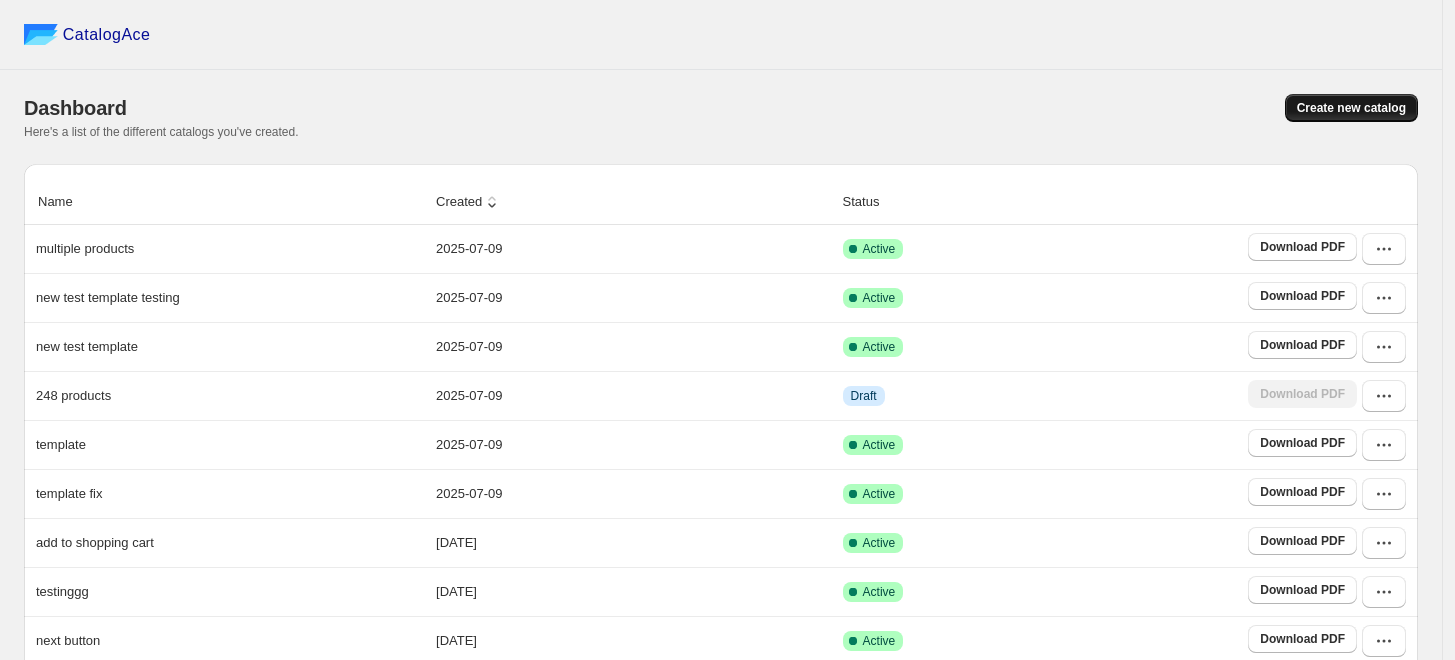 click on "Create new catalog" at bounding box center (1351, 108) 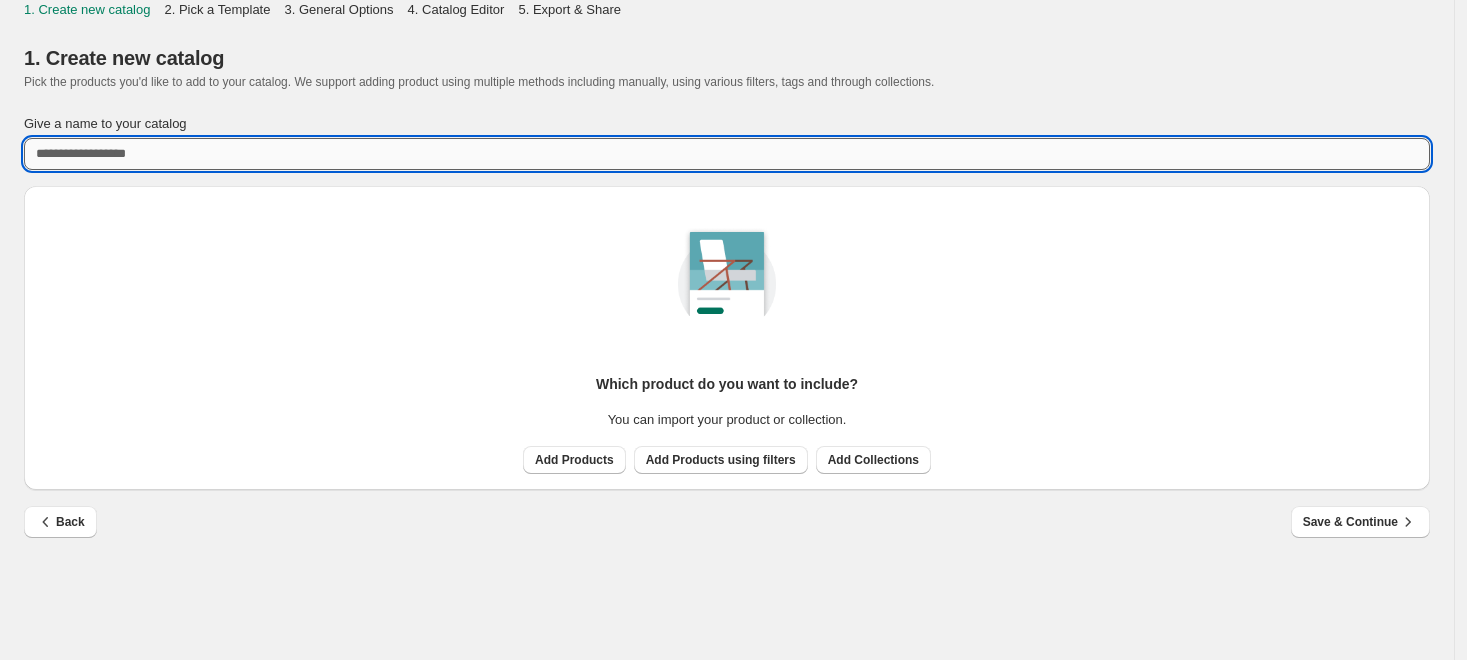 click on "Give a name to your catalog" at bounding box center (727, 154) 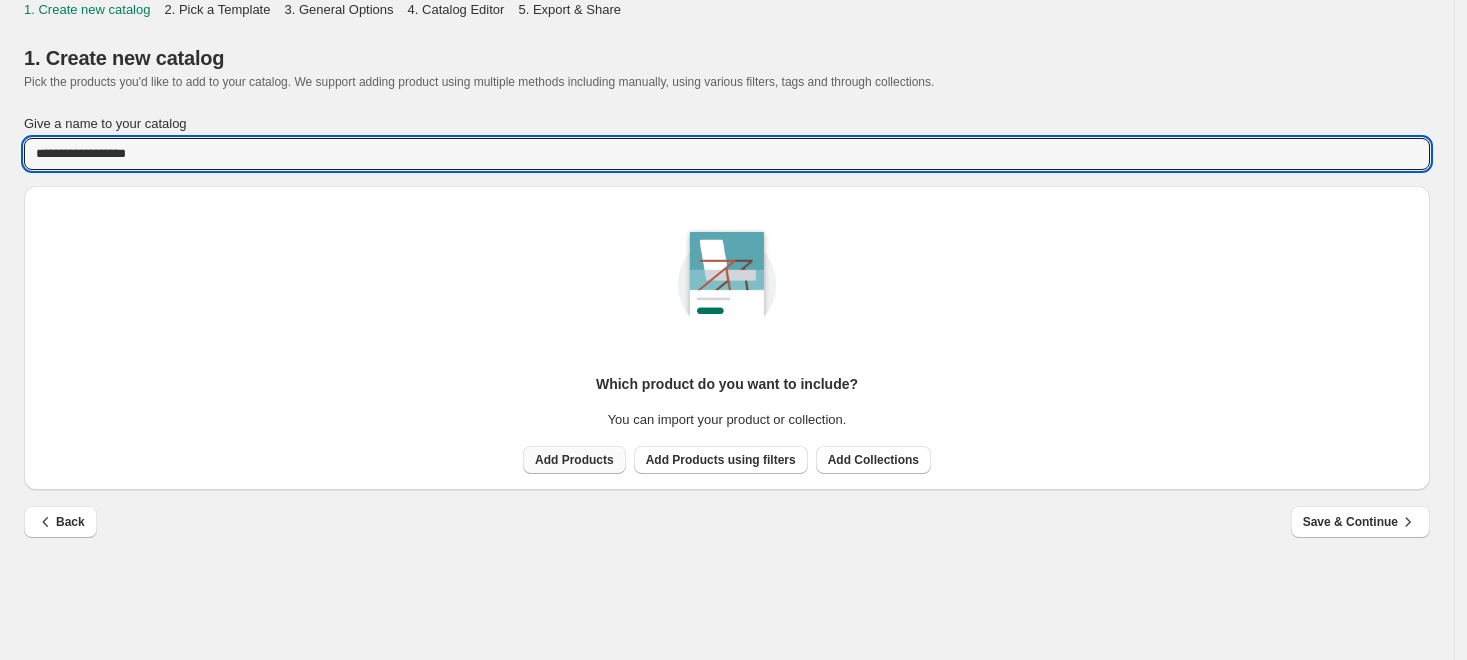 type on "**********" 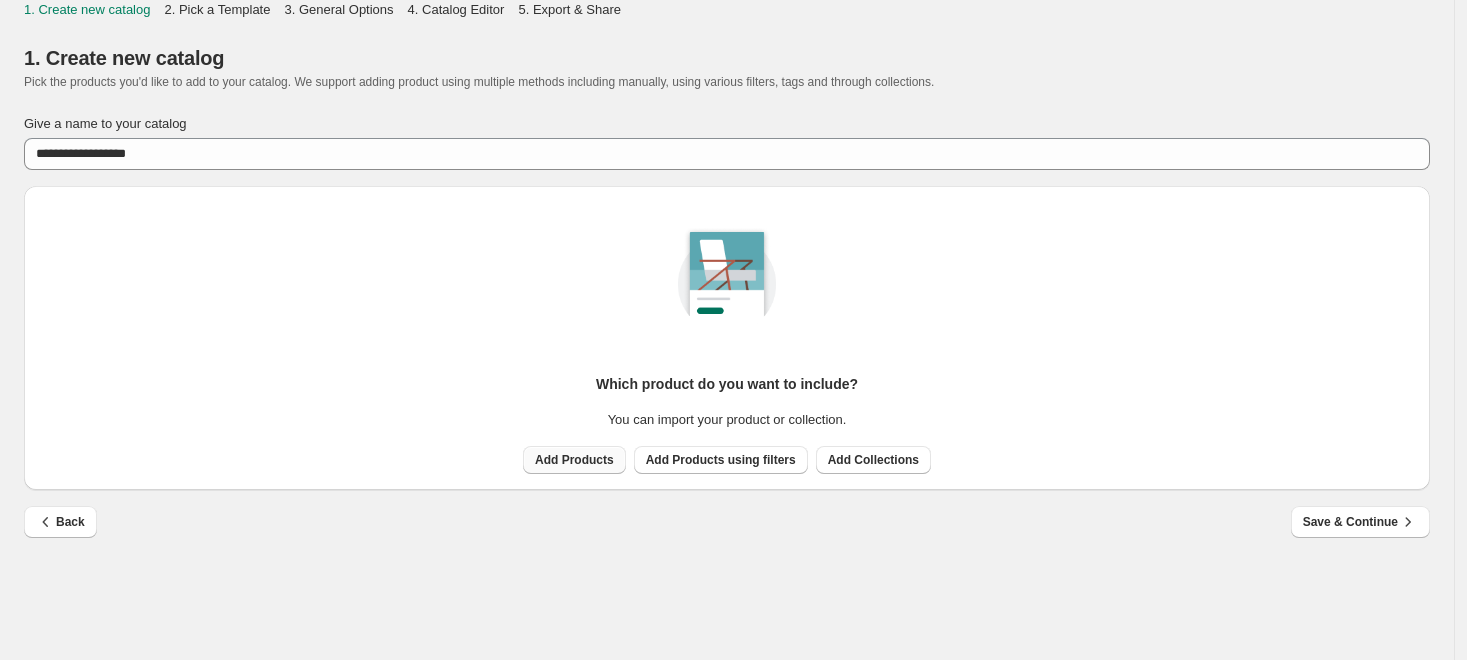 click on "Add Products" at bounding box center (574, 460) 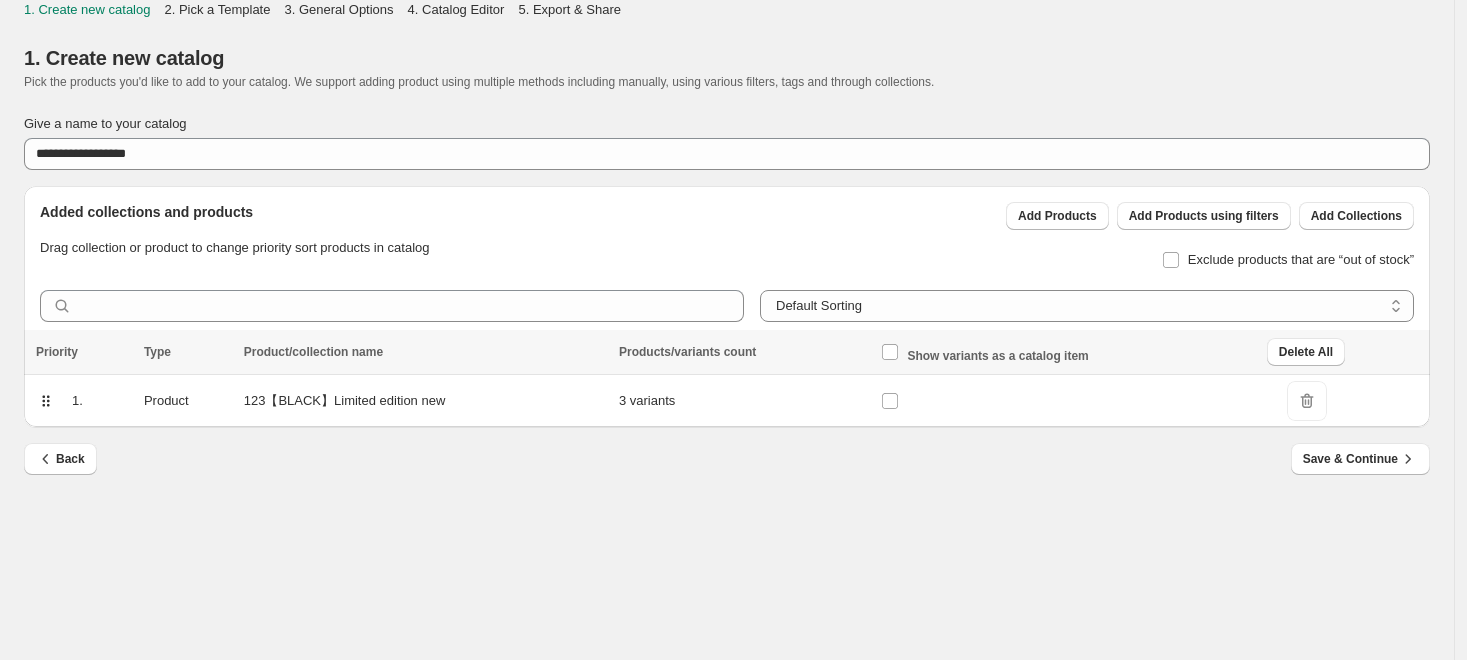 click on "Back Save & Continue" at bounding box center (727, 472) 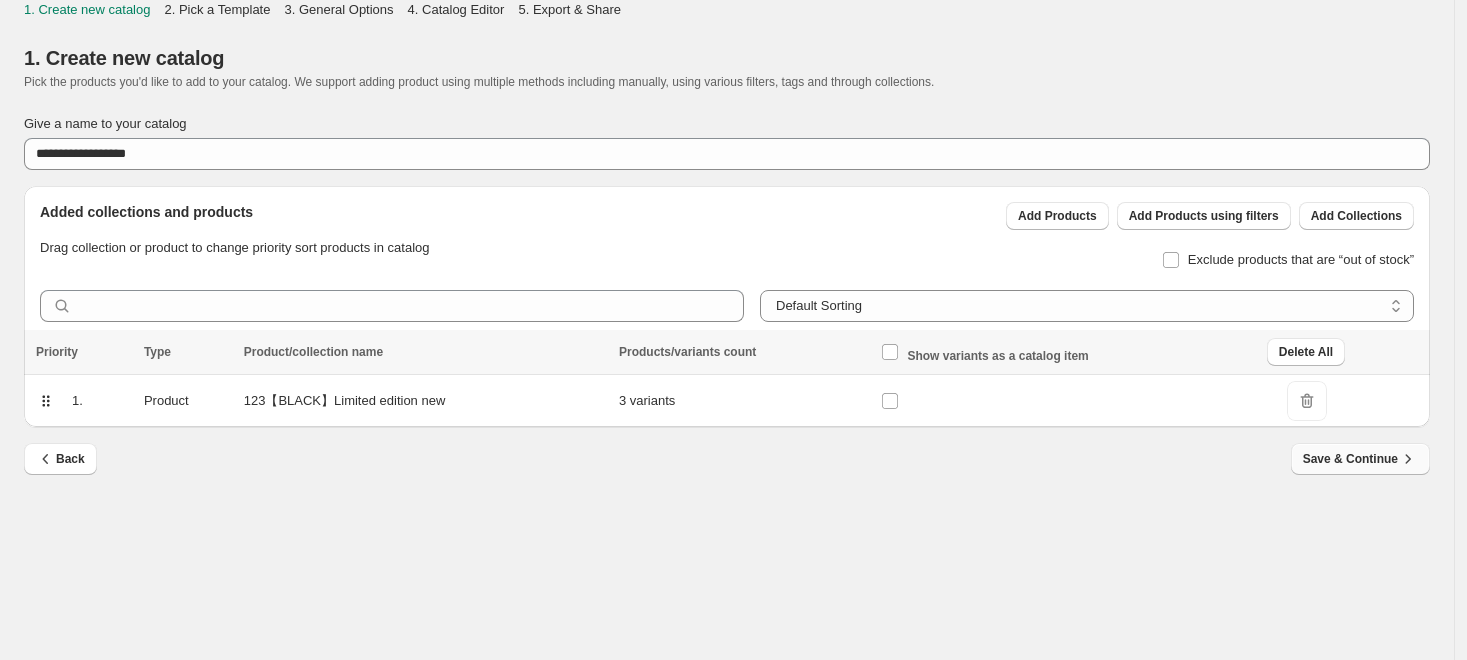 click on "Save & Continue" at bounding box center (1360, 459) 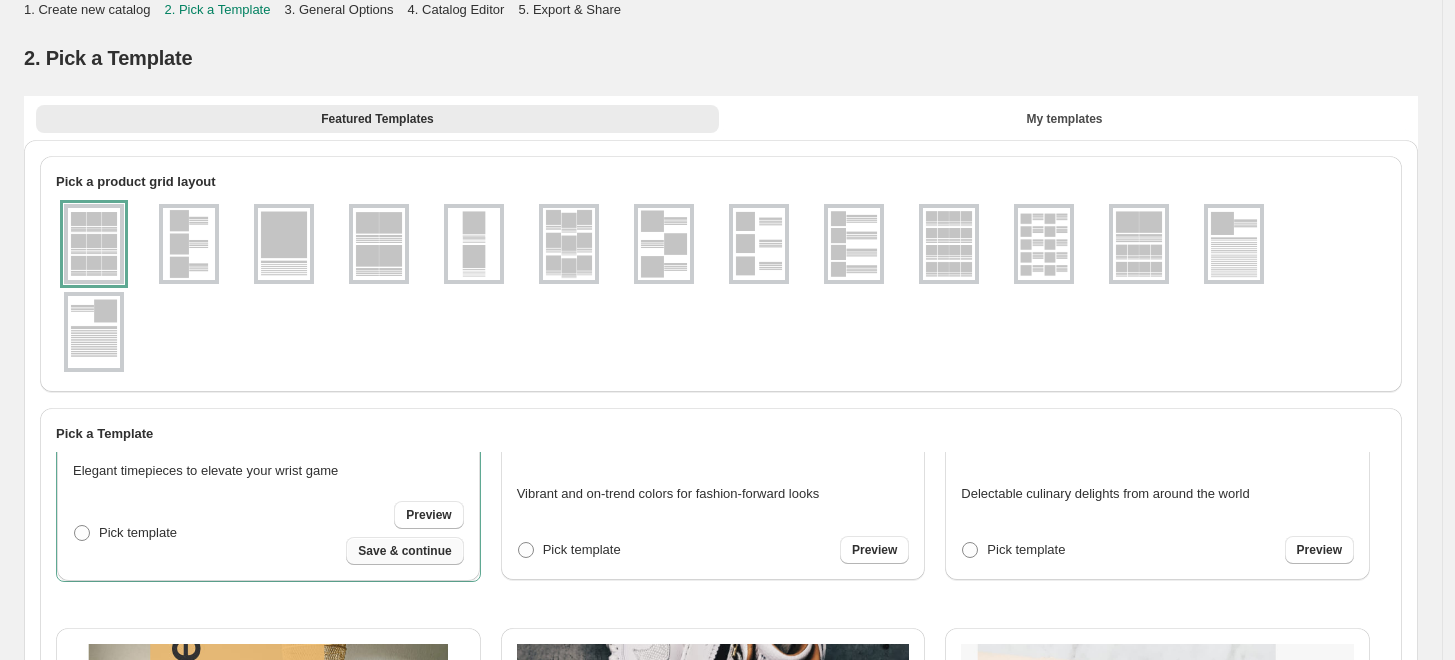 scroll, scrollTop: 222, scrollLeft: 0, axis: vertical 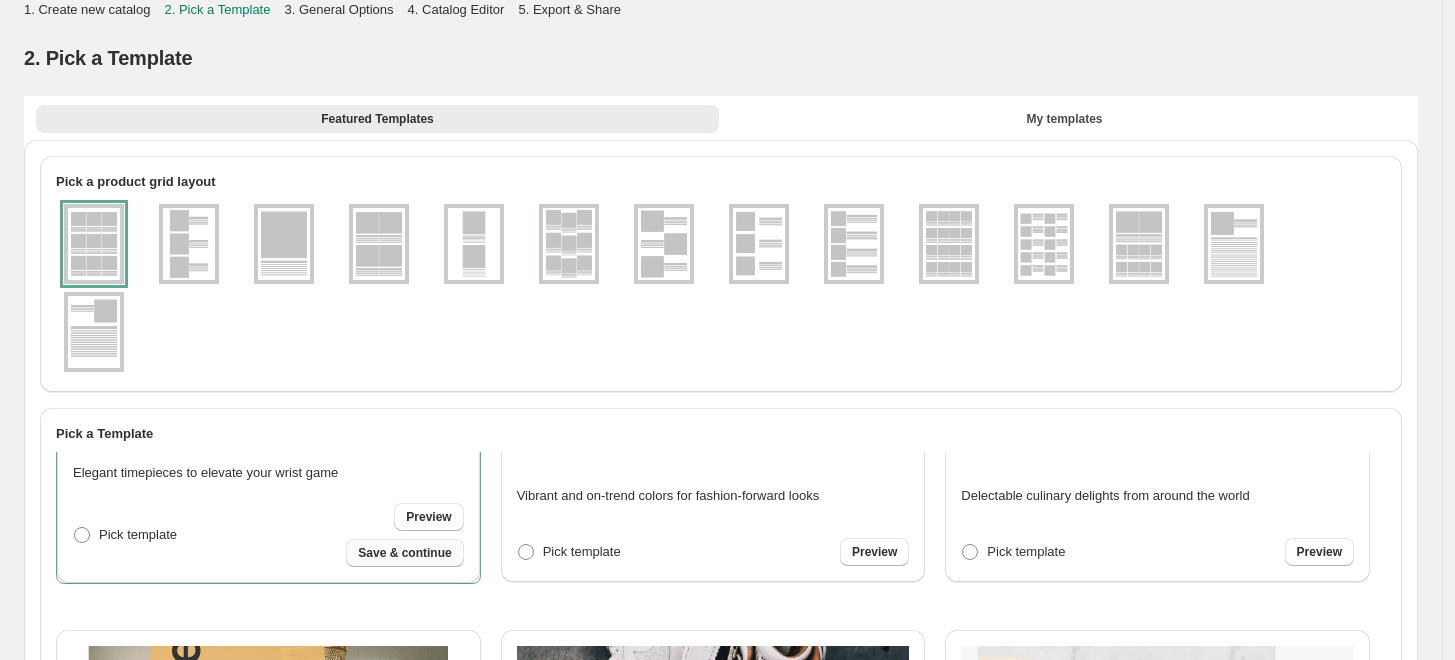 click on "Save & continue" at bounding box center (404, 553) 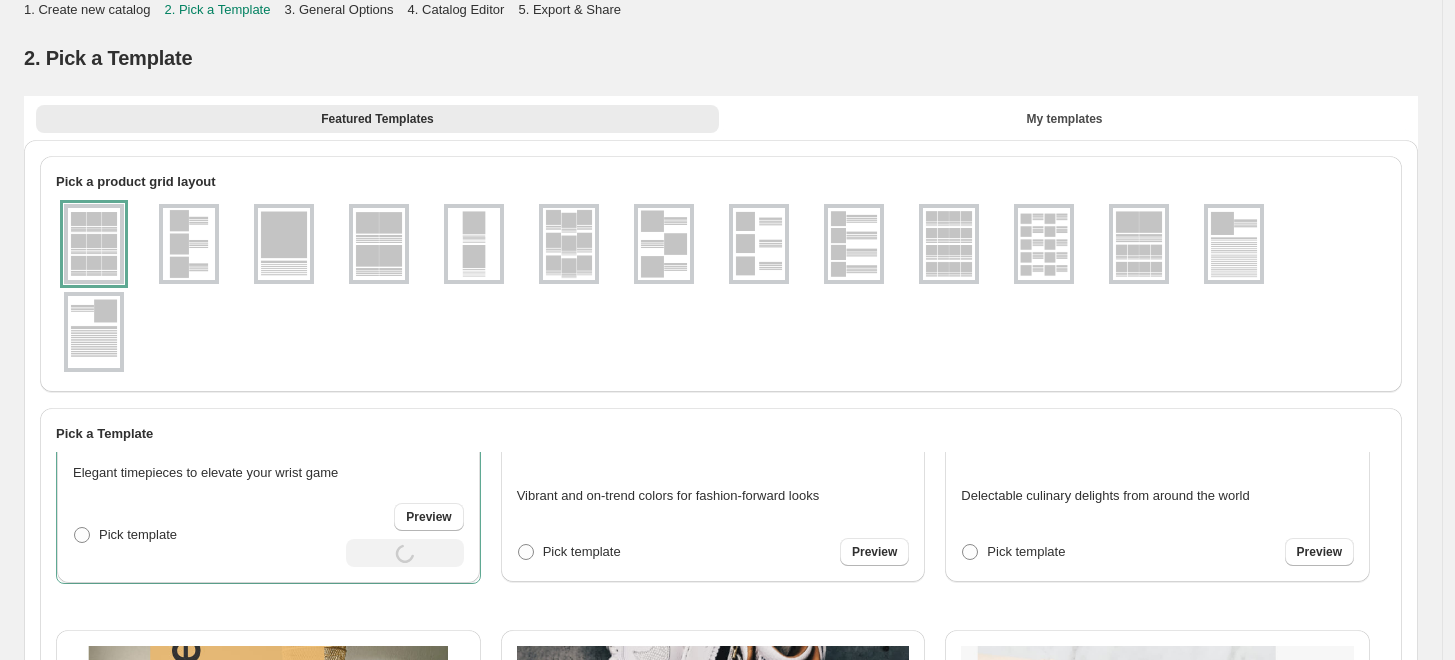 select on "**********" 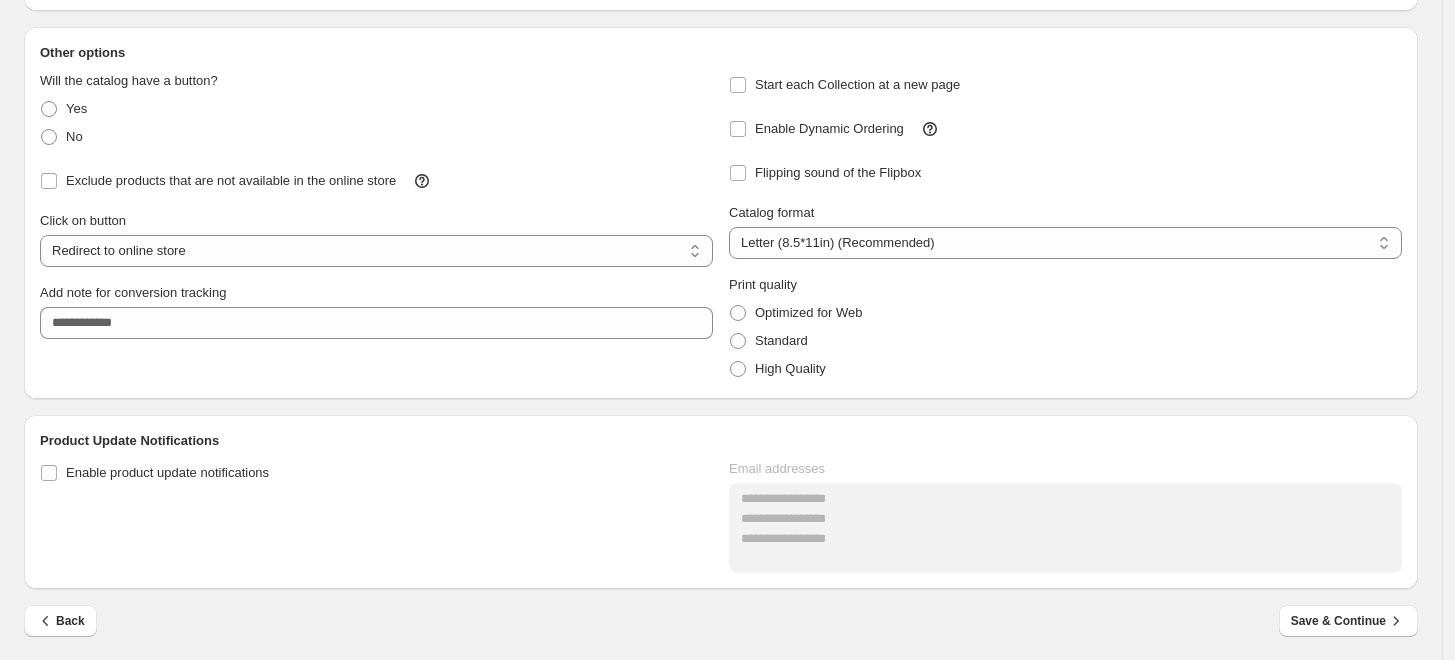 scroll, scrollTop: 329, scrollLeft: 0, axis: vertical 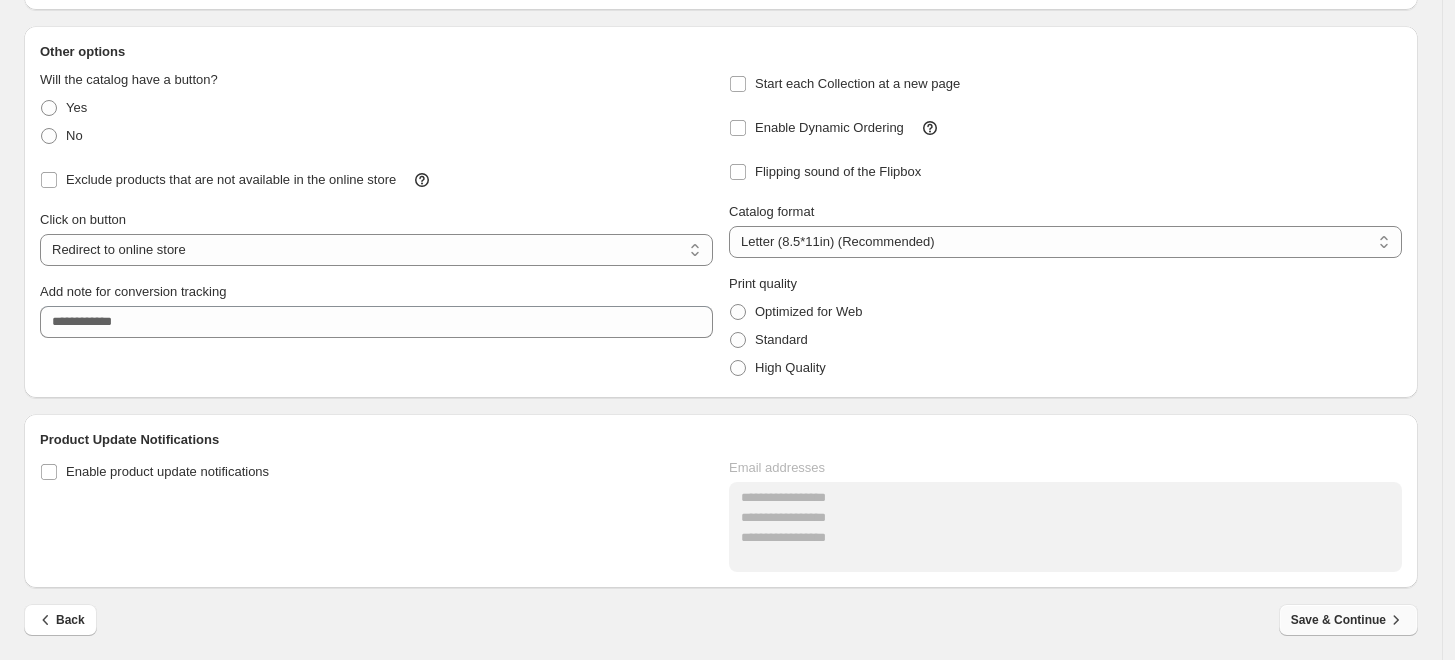 click on "Save & Continue" at bounding box center (1348, 620) 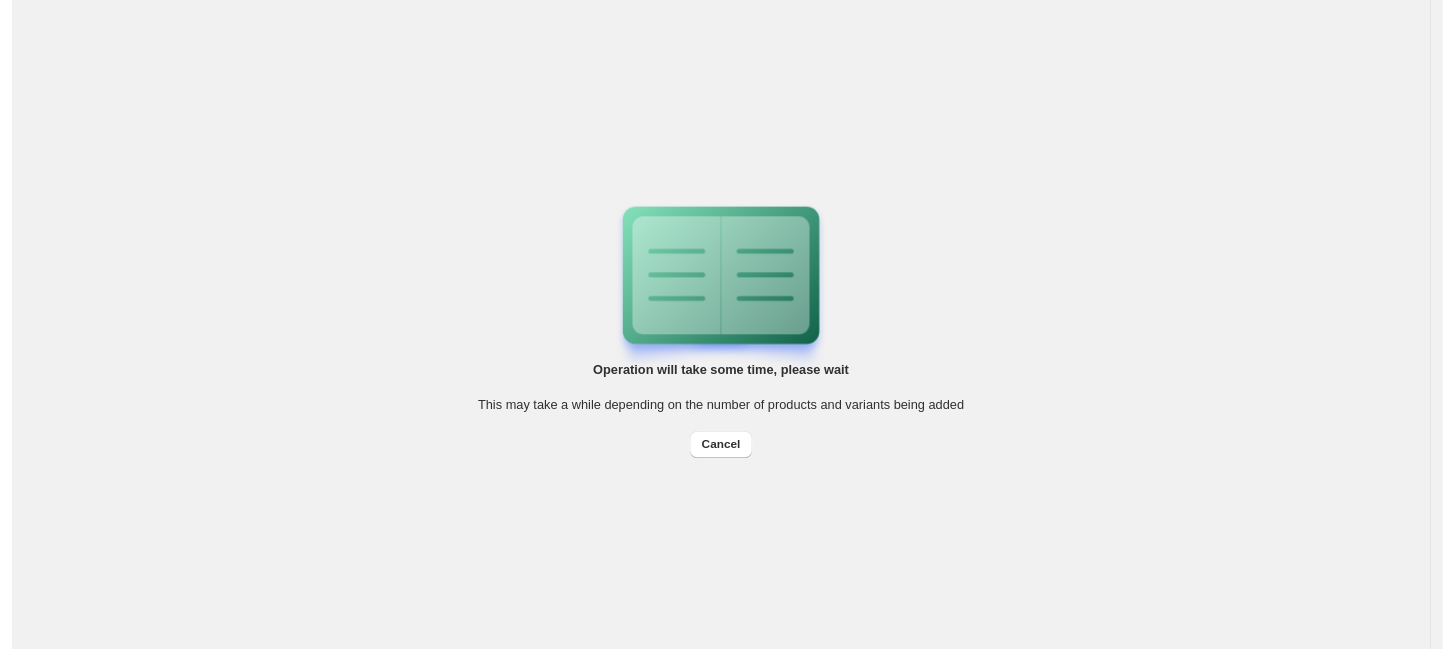 scroll, scrollTop: 0, scrollLeft: 0, axis: both 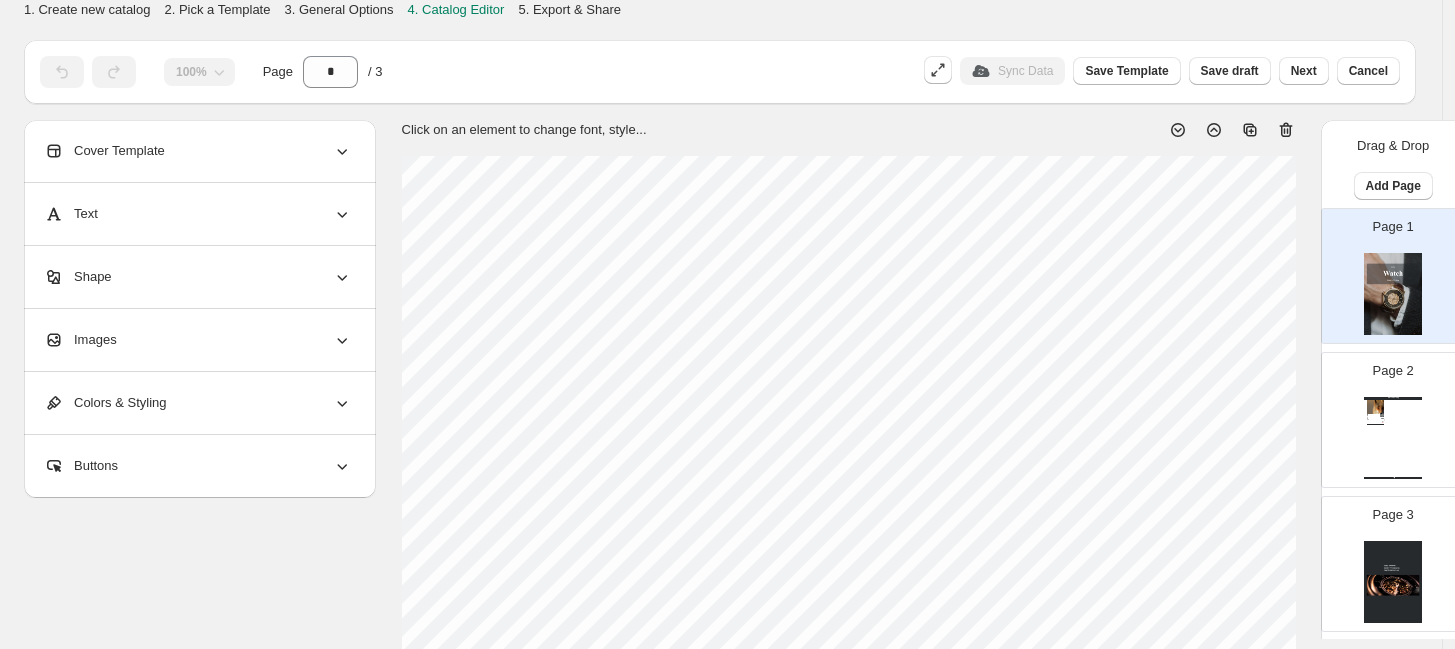 drag, startPoint x: 1377, startPoint y: 422, endPoint x: 1345, endPoint y: 425, distance: 32.140316 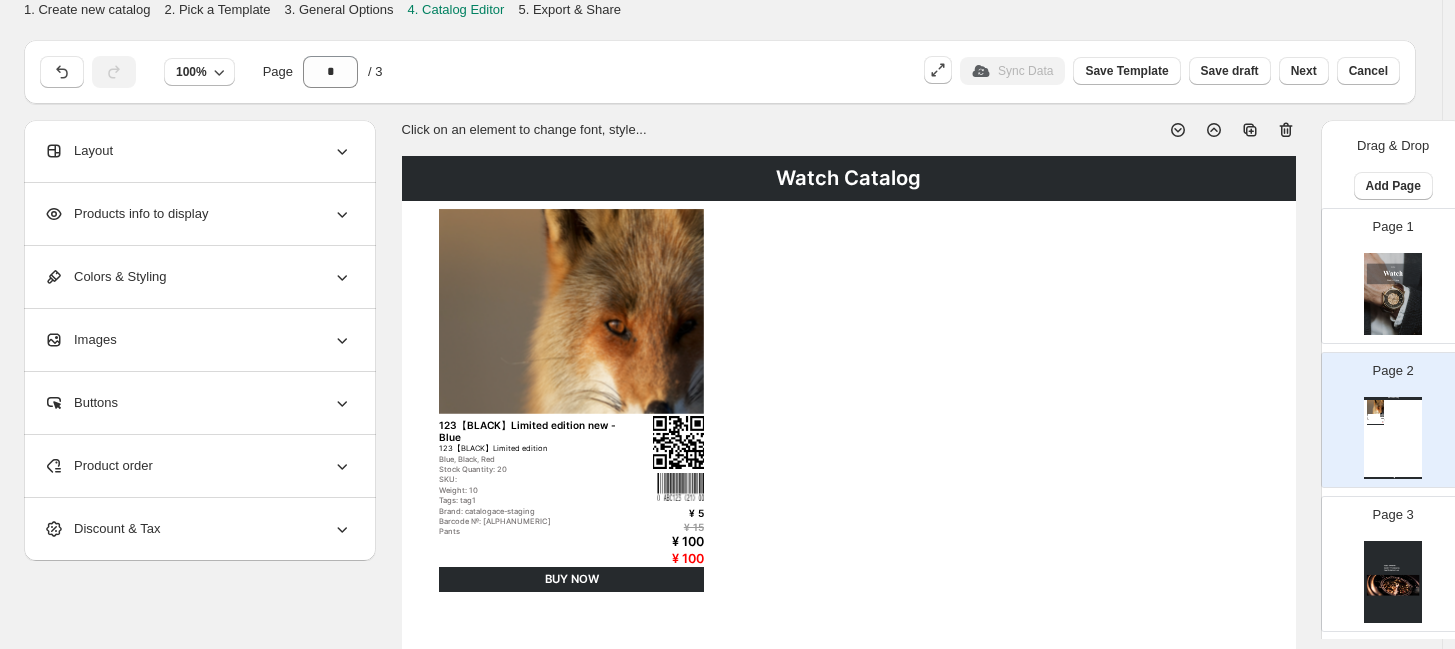 click on "123【BLACK】Limited edition" at bounding box center [530, 448] 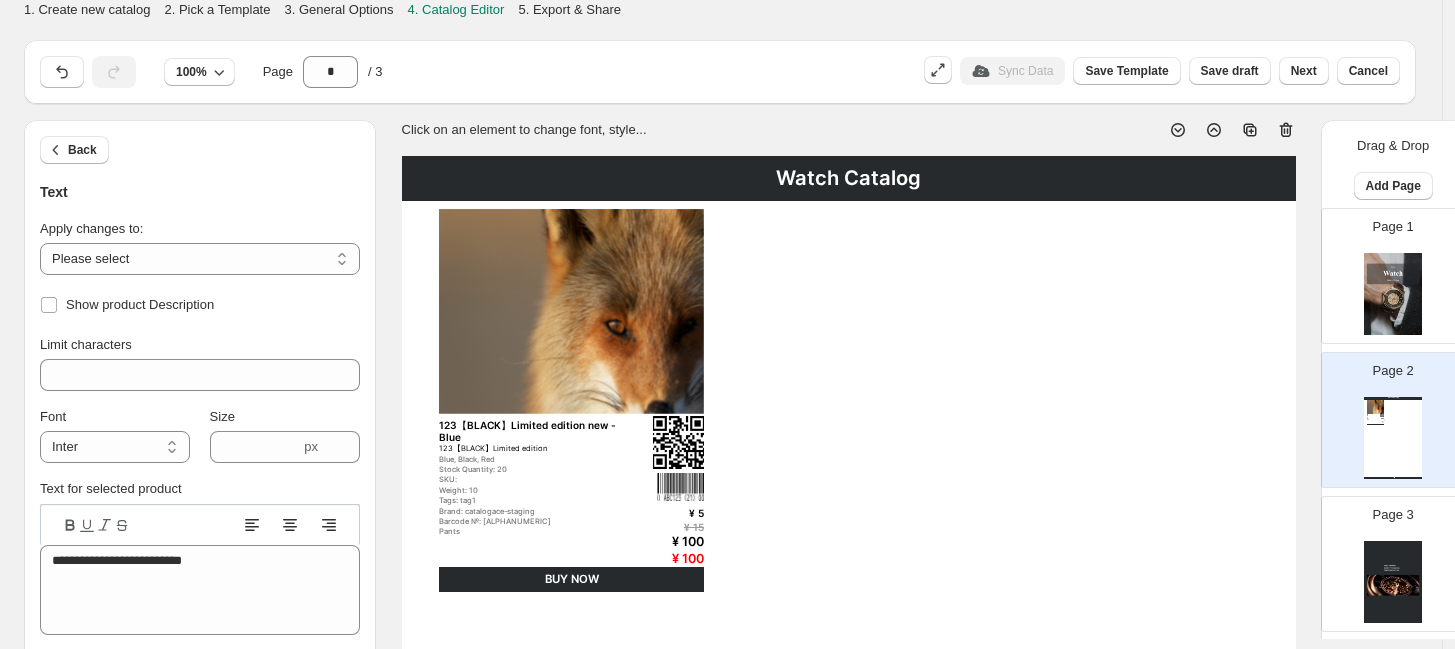 click on "Tags:  tag1" at bounding box center (530, 500) 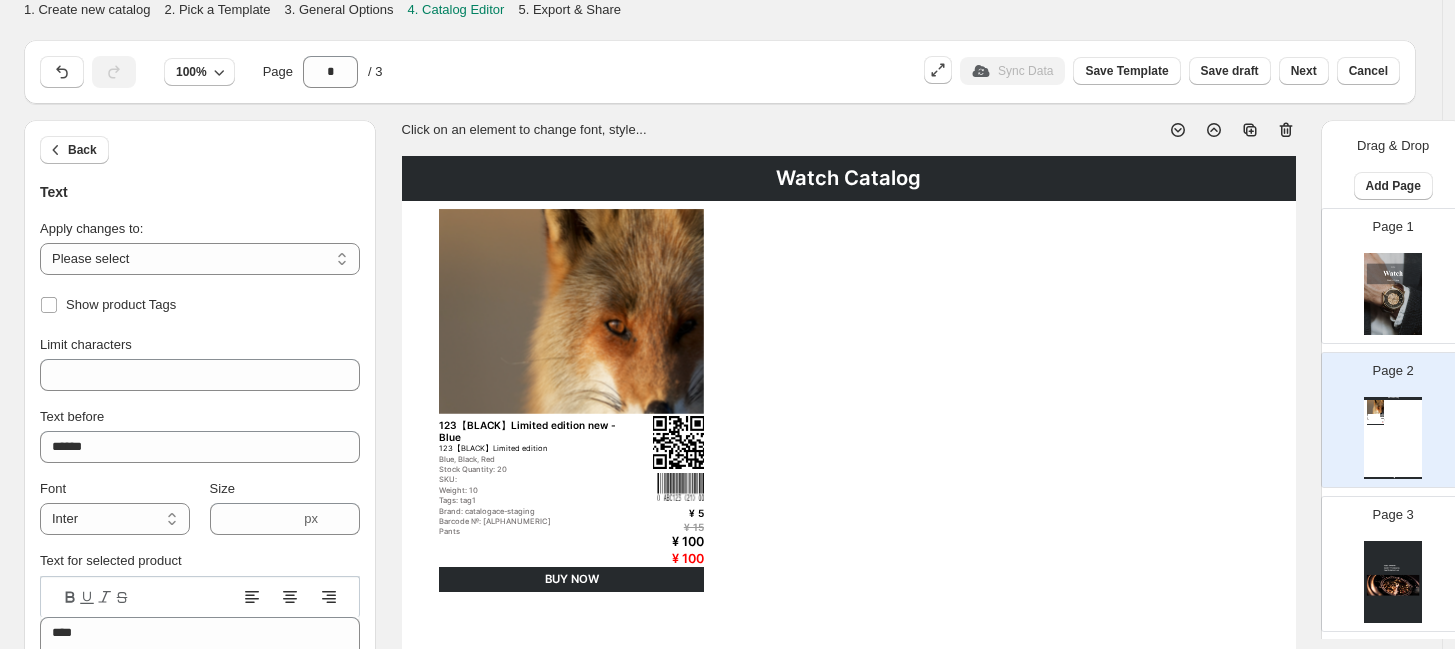 click on "¥ 5" at bounding box center (656, 513) 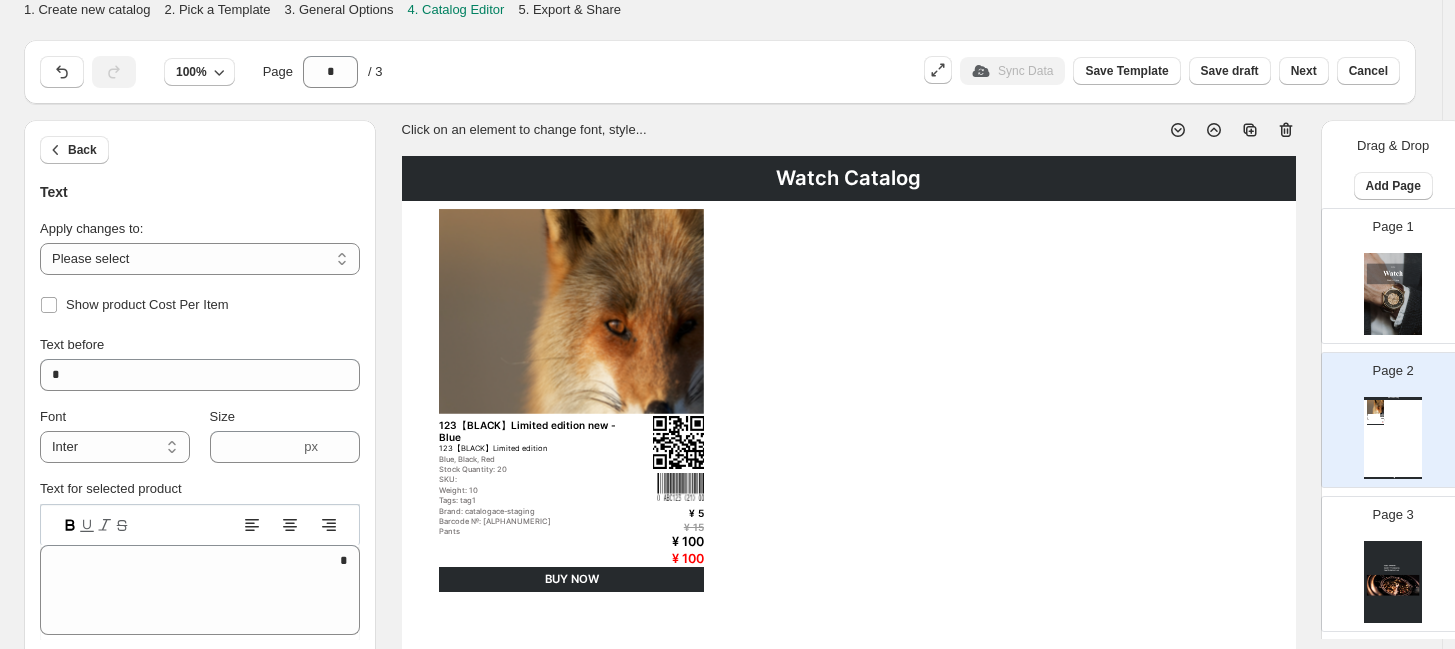 click on "¥ 5" at bounding box center [656, 513] 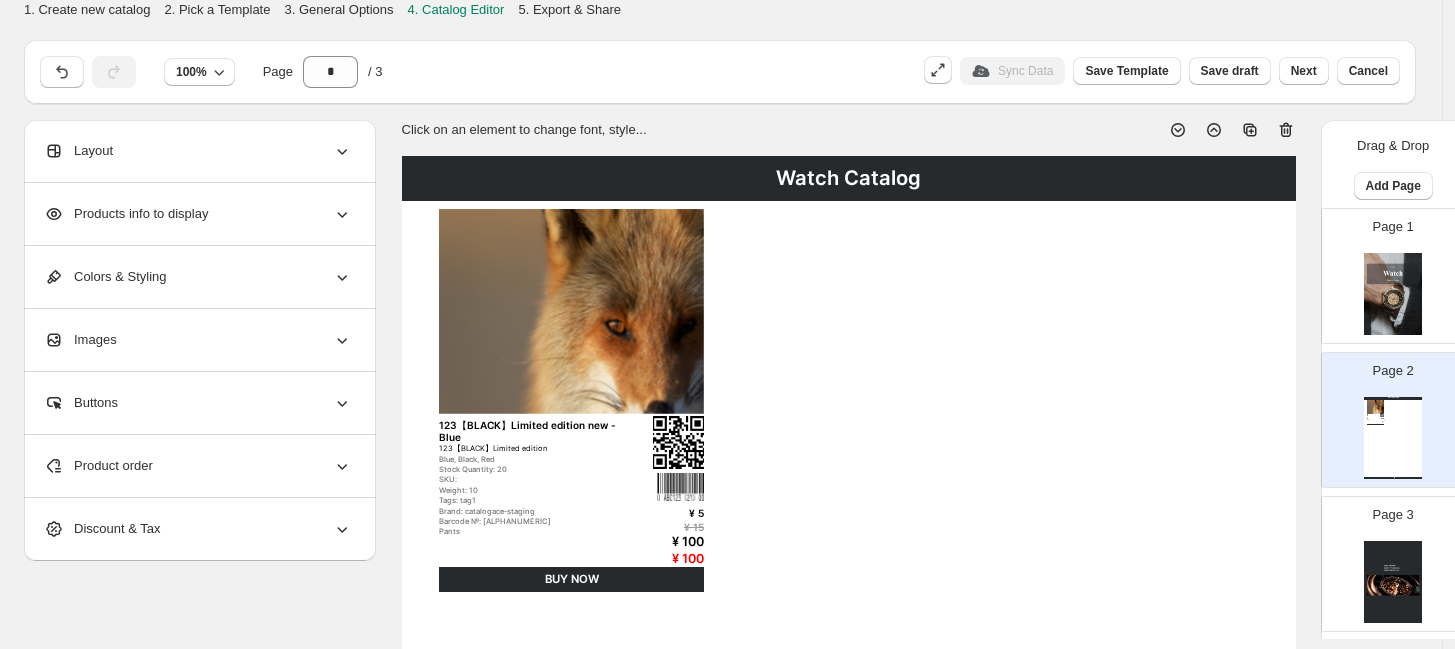 click on "¥ 5" at bounding box center (656, 513) 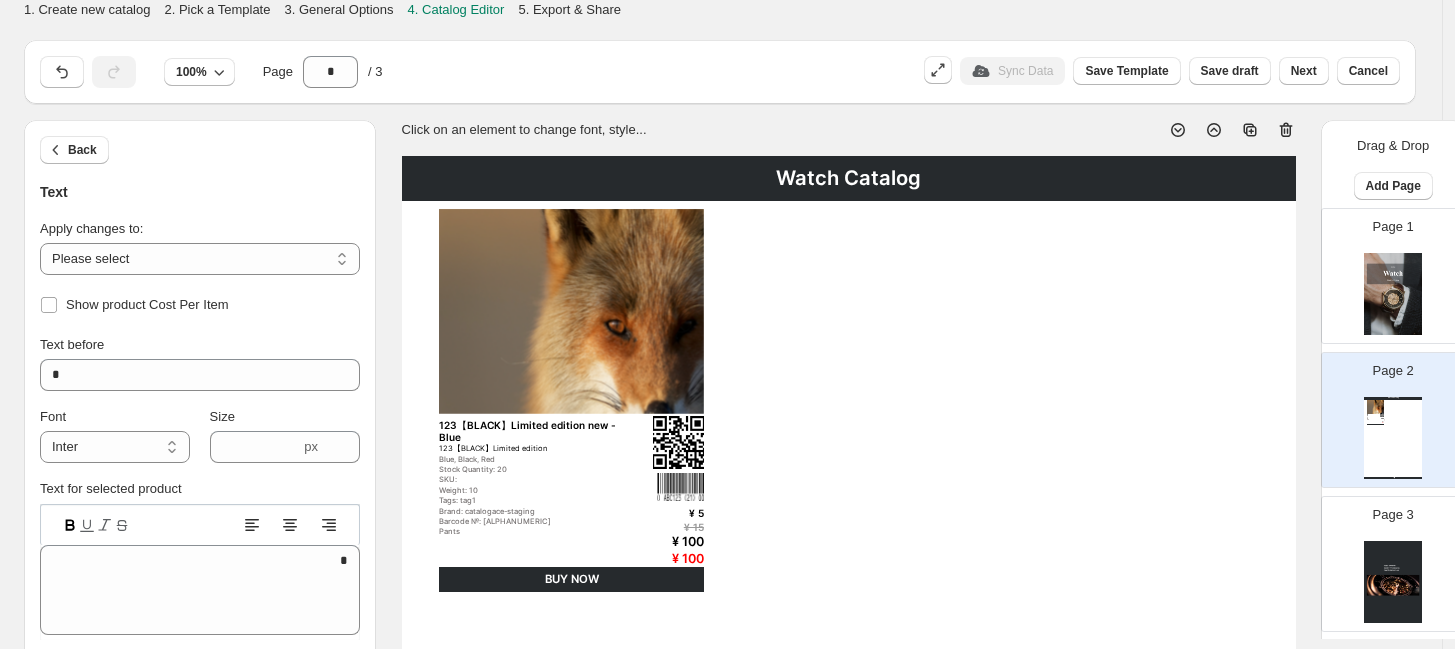 click on "¥ 5" at bounding box center [656, 513] 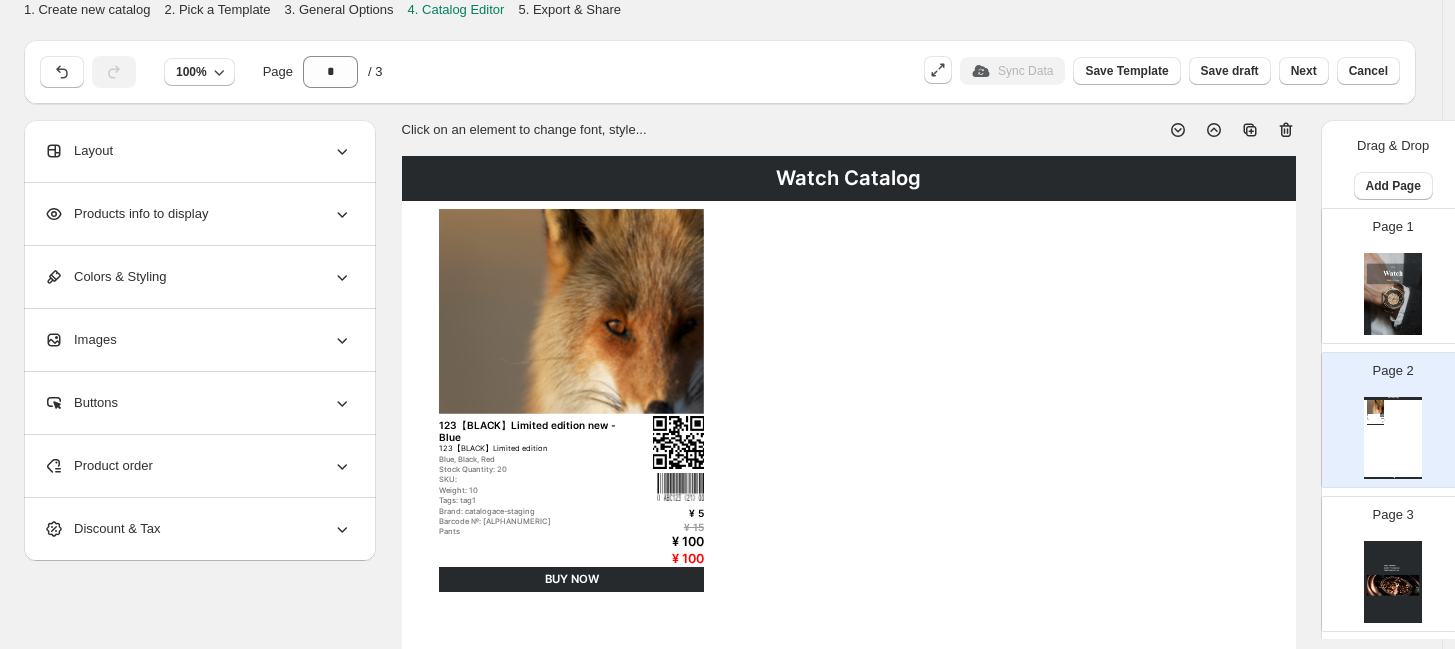 click on "¥ 5" at bounding box center [656, 513] 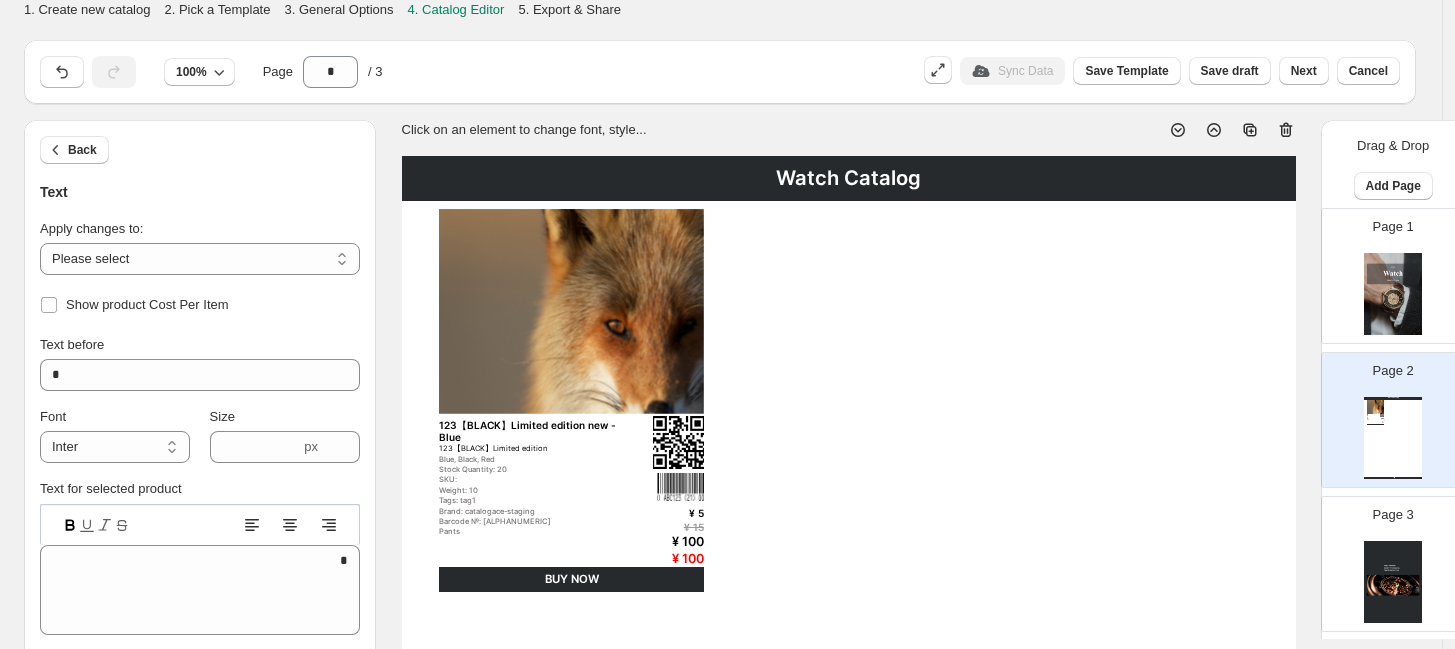 click on "¥ 15" at bounding box center (656, 527) 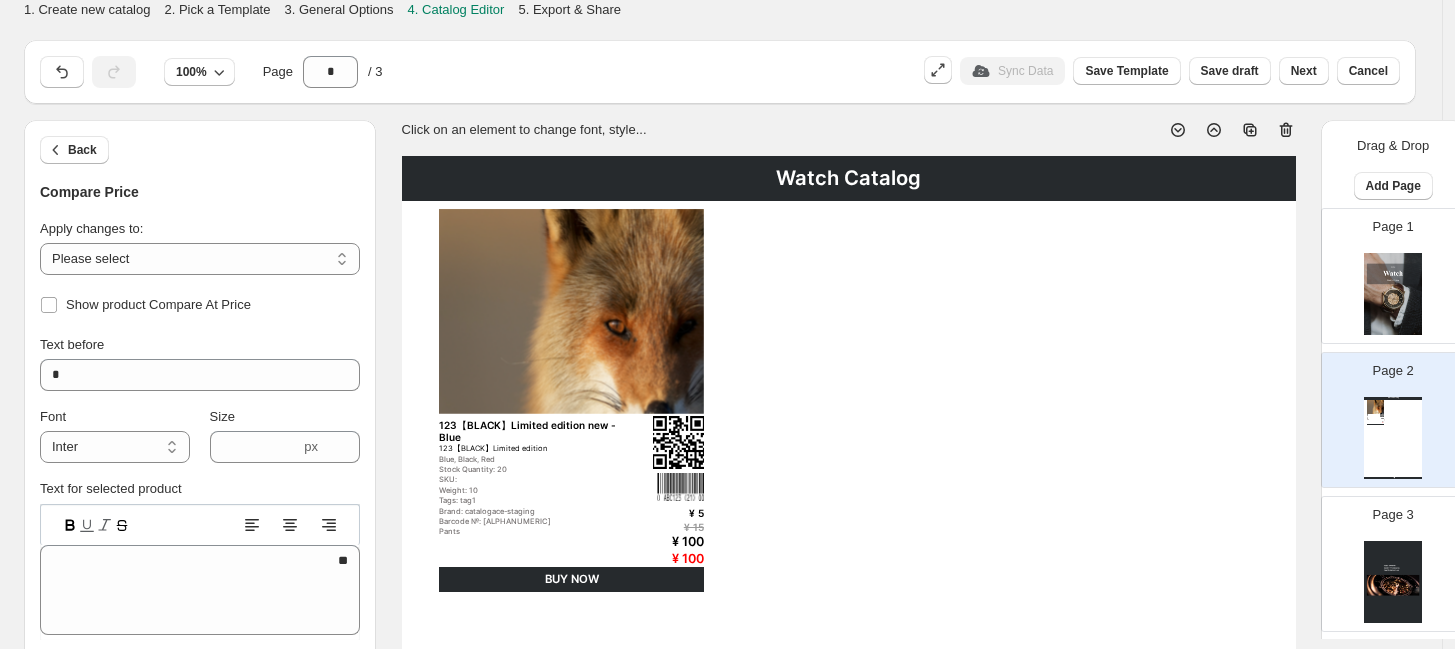 click on "¥ 15" at bounding box center (656, 527) 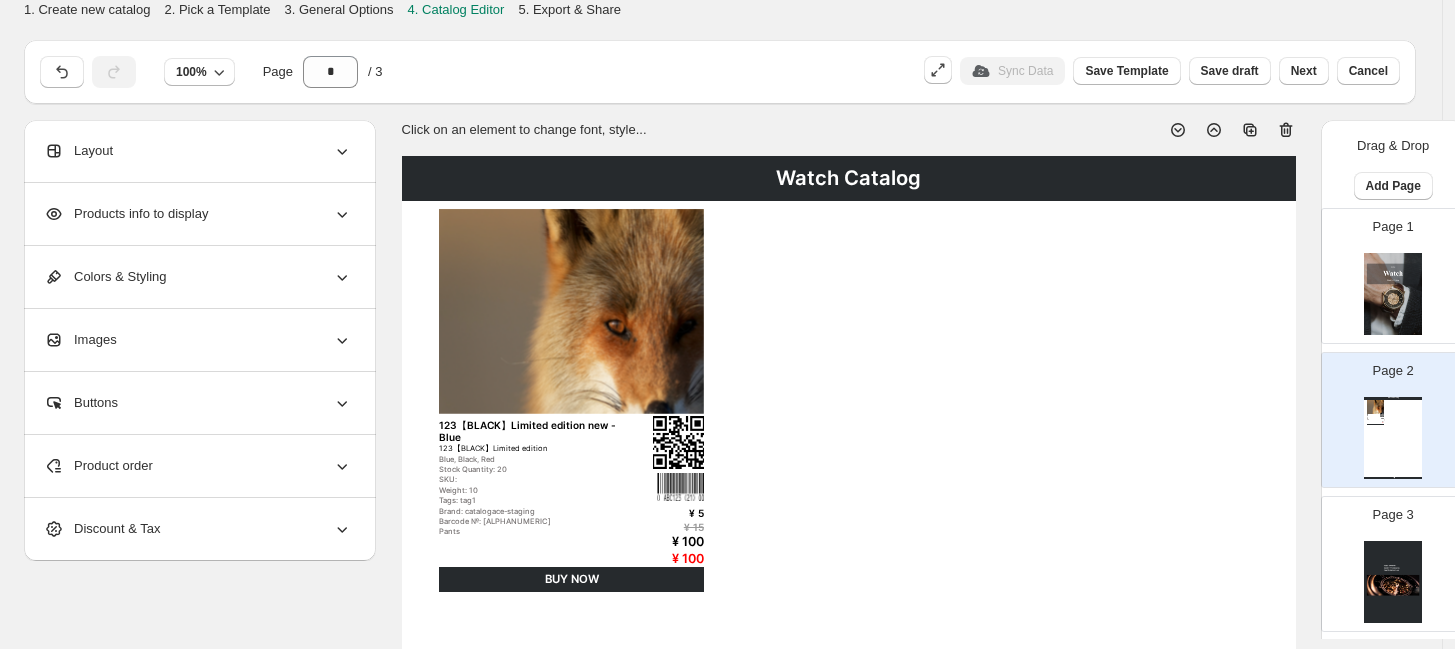 click on "¥ 15" at bounding box center (656, 527) 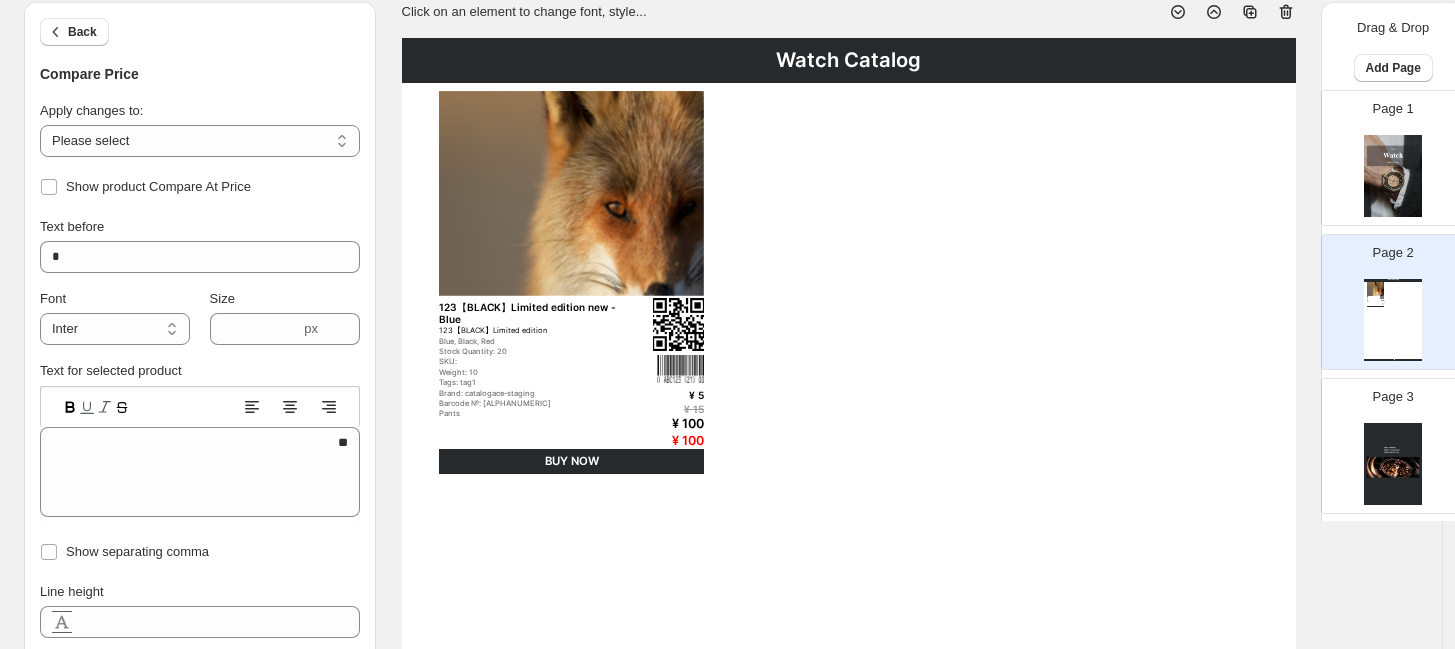 scroll, scrollTop: 111, scrollLeft: 0, axis: vertical 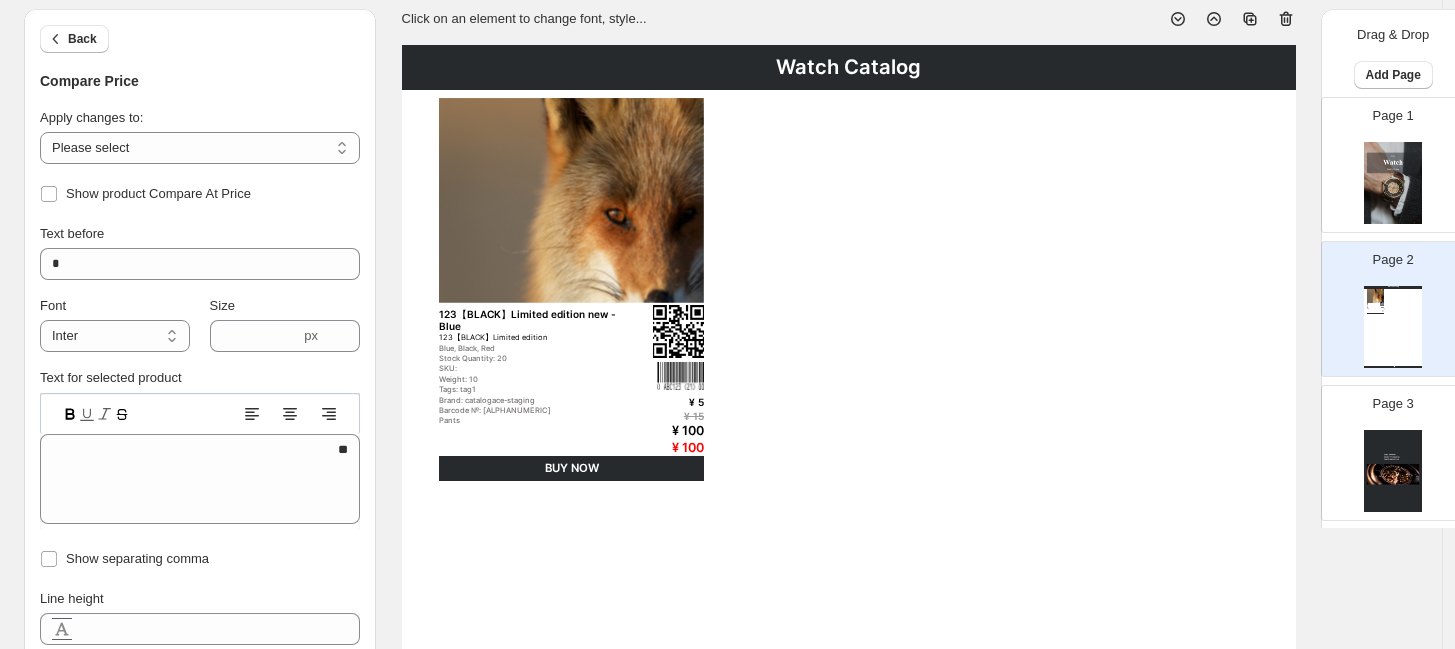click on "¥ 5" at bounding box center [656, 402] 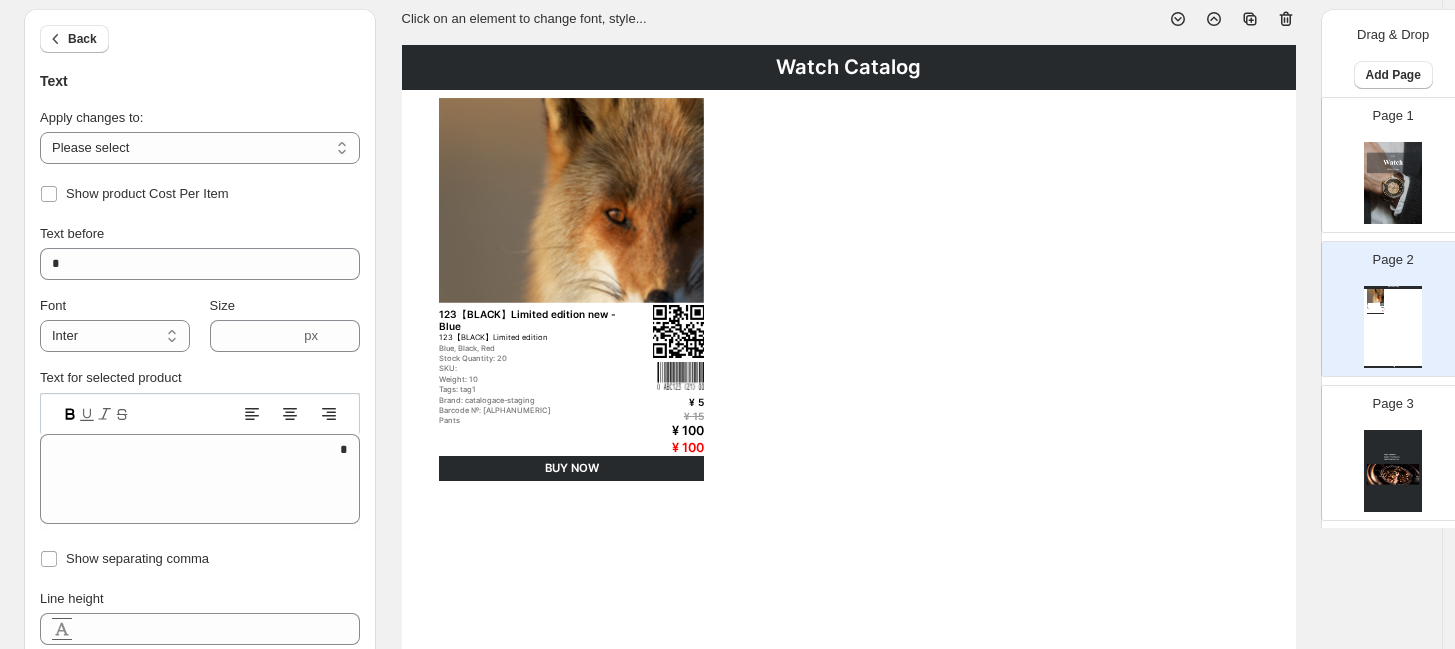 click on "123【BLACK】Limited edition new - Blue" at bounding box center (530, 320) 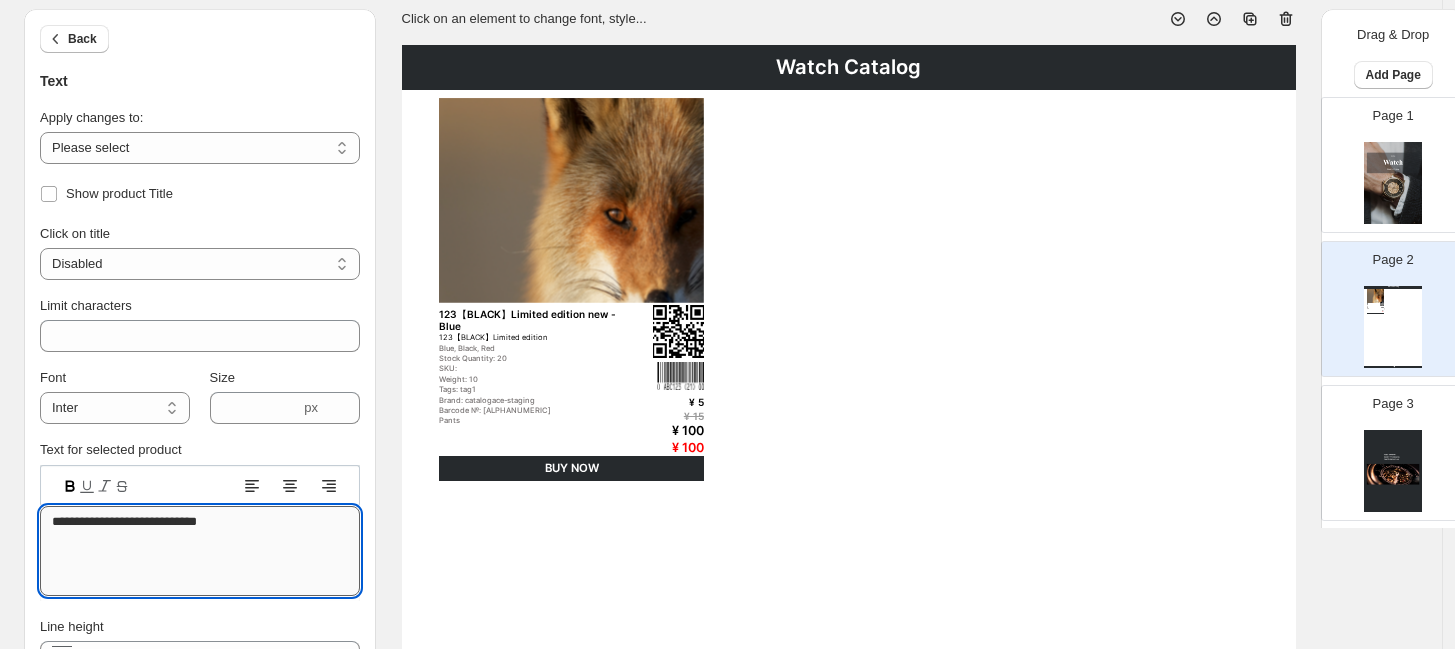 paste 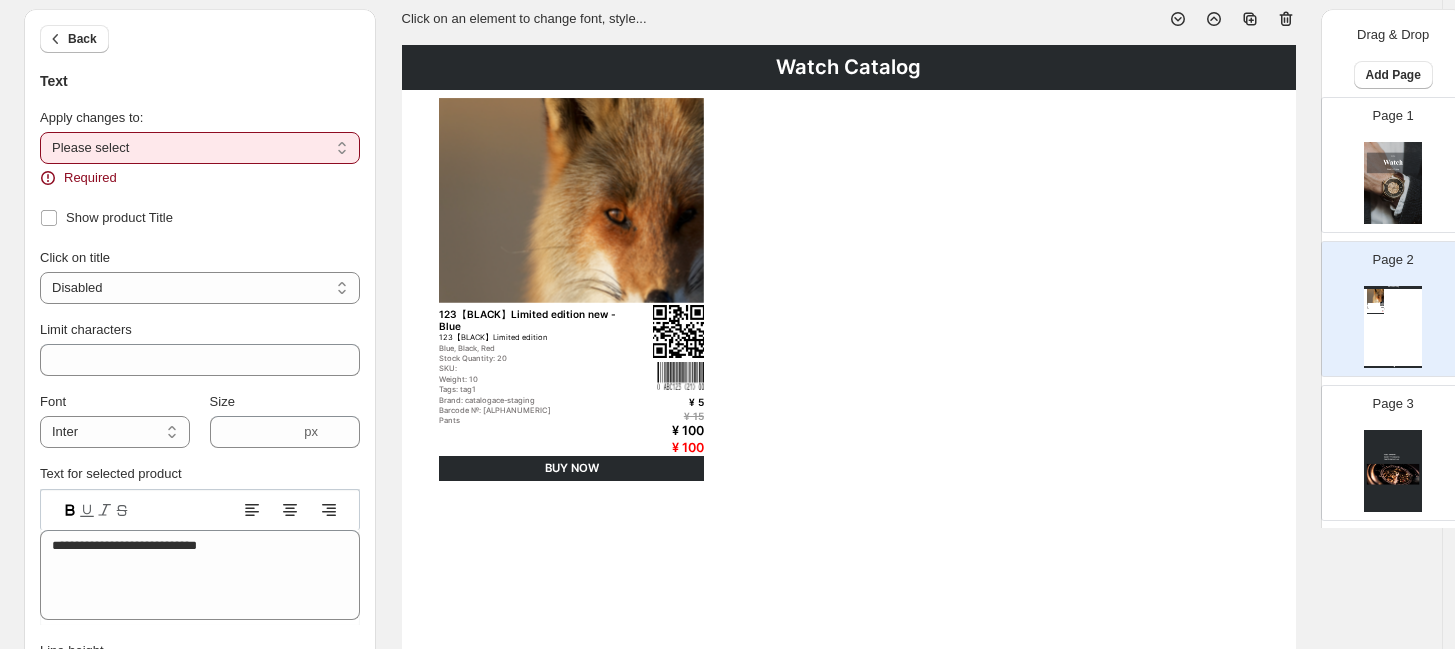 click on "**********" at bounding box center (200, 148) 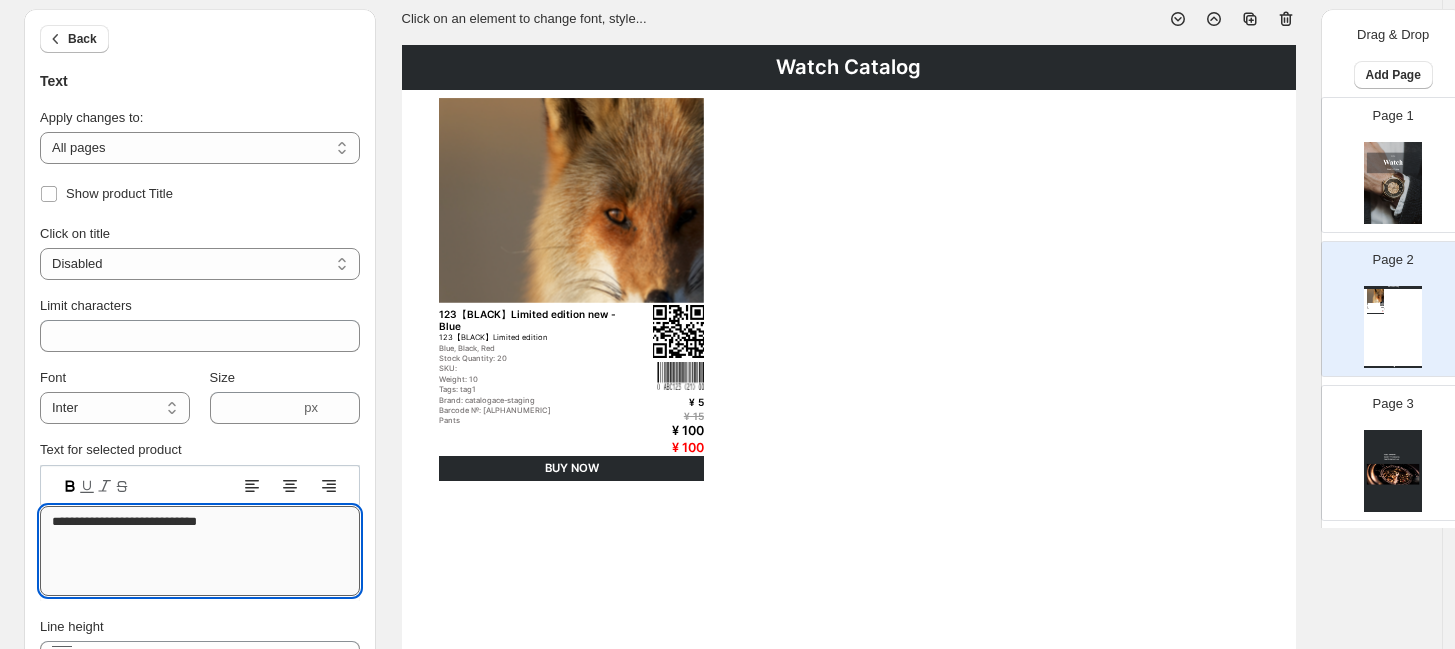 click on "**********" at bounding box center (200, 551) 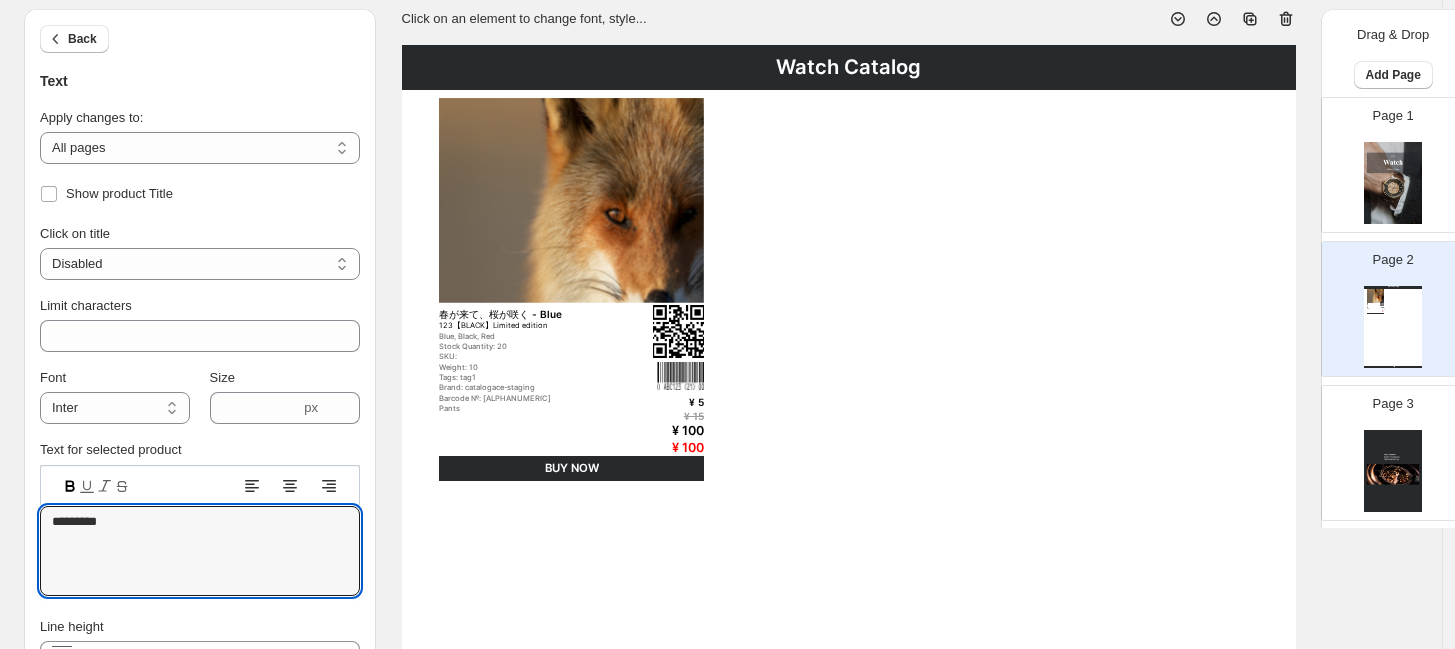 type on "*********" 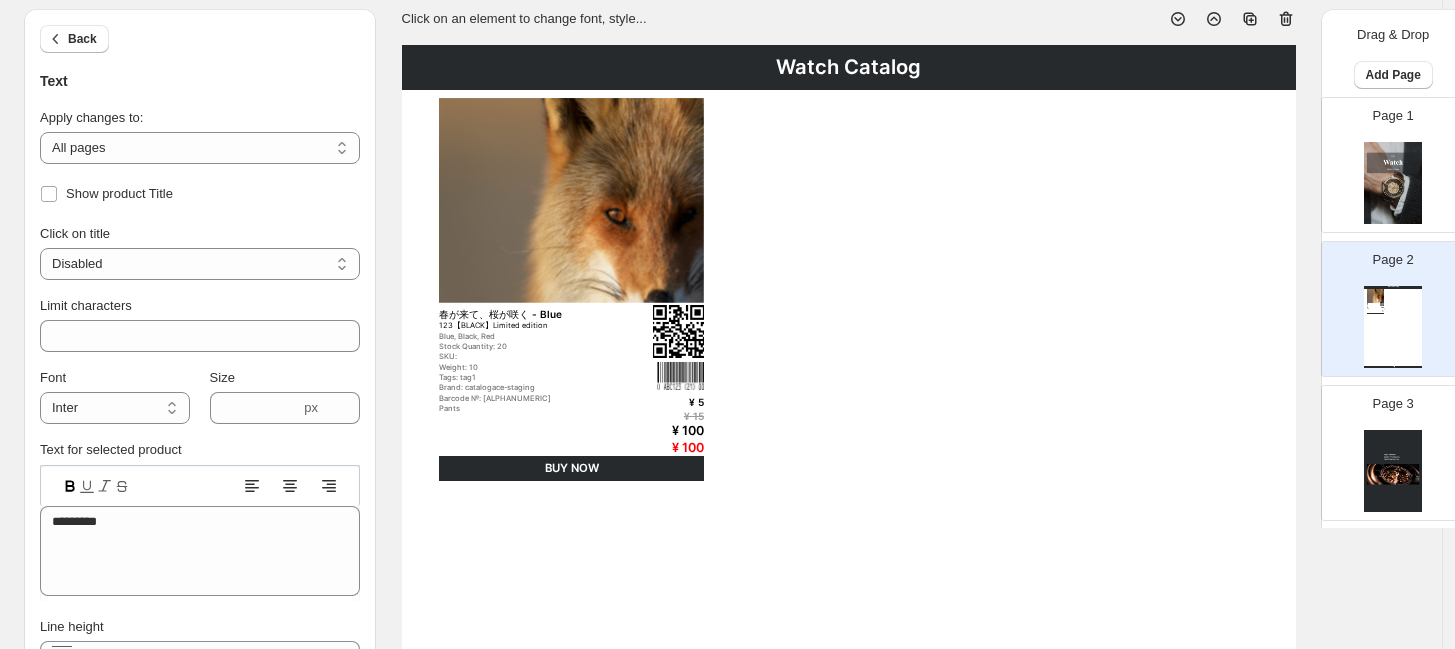 click on "Watch Catalog 春が来て、桜が咲く - Blue 123【BLACK】Limited edition
Blue, Black, Red Stock Quantity:  20 SKU:   Weight:  10 Tags:  tag1 Brand:  catalogace-staging Barcode №:  [ALPHANUMERIC] Pants ¥ 5 ¥ 15 ¥ 100 ¥ 100 BUY NOW Watch Catalog | Page 1" at bounding box center [849, 676] 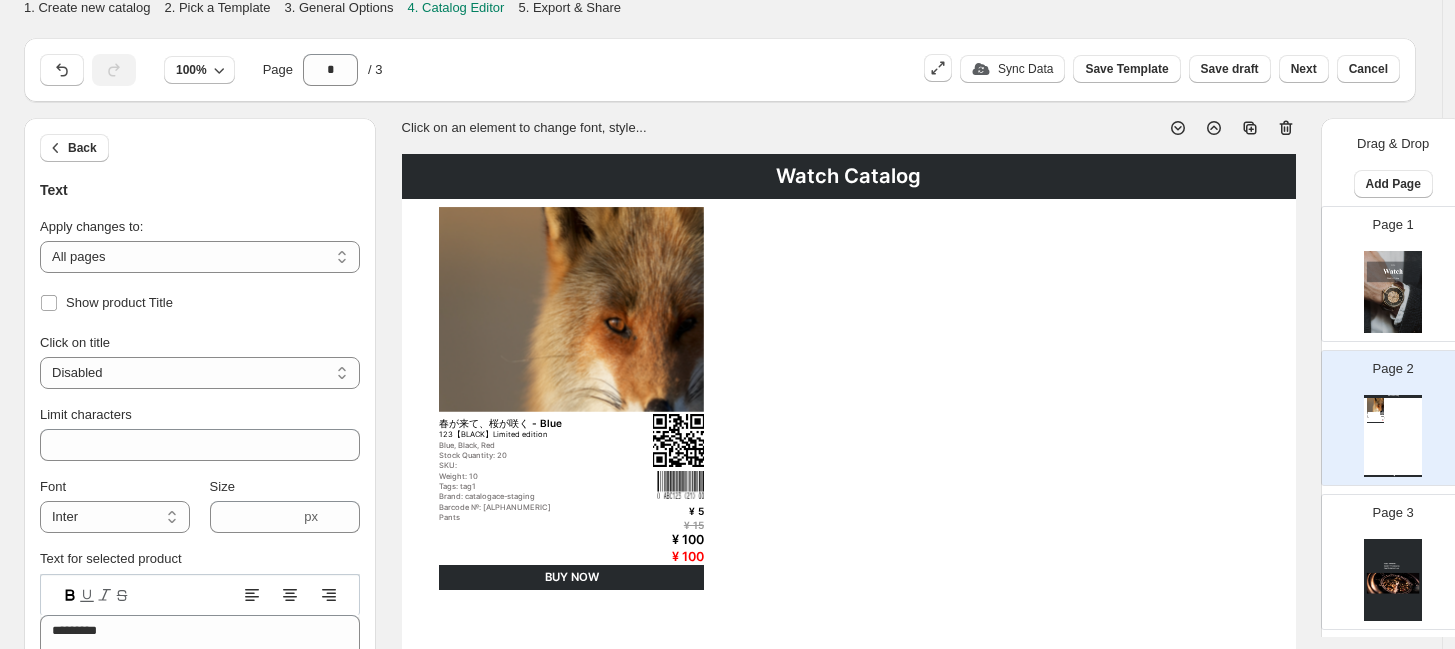 scroll, scrollTop: 0, scrollLeft: 0, axis: both 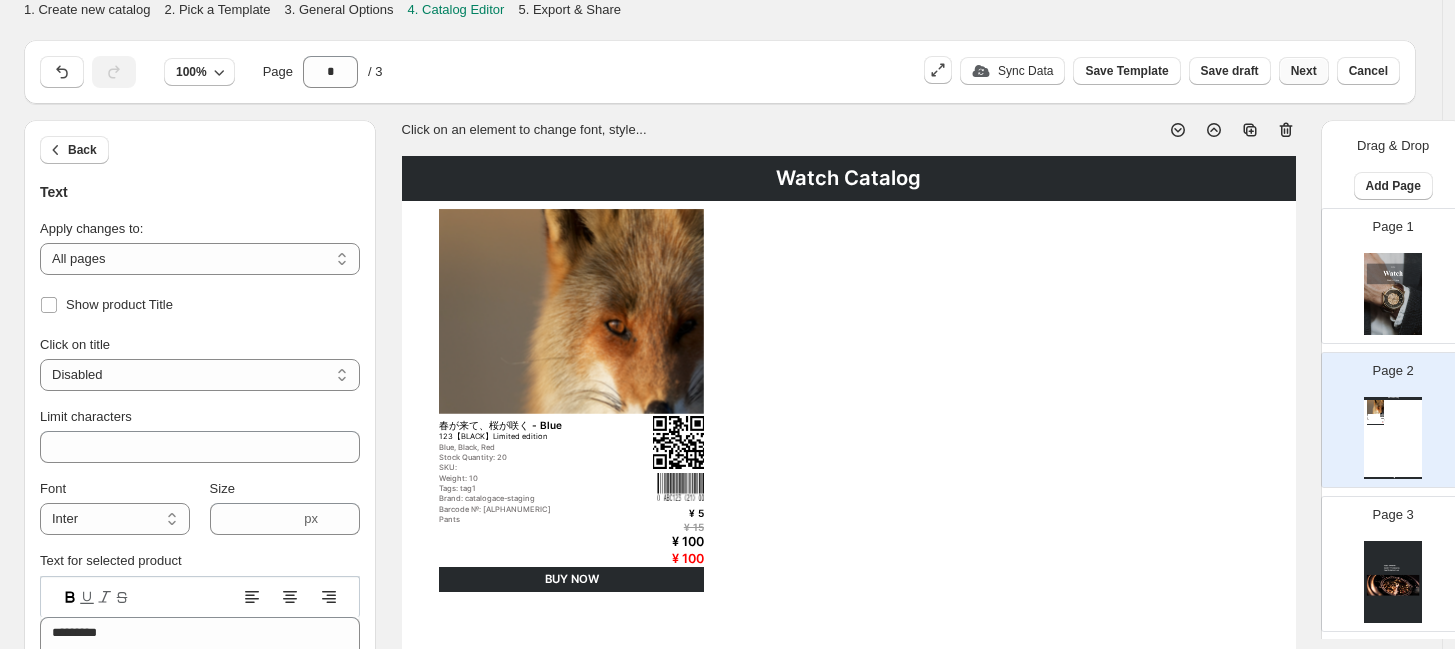 click on "Next" at bounding box center (1304, 71) 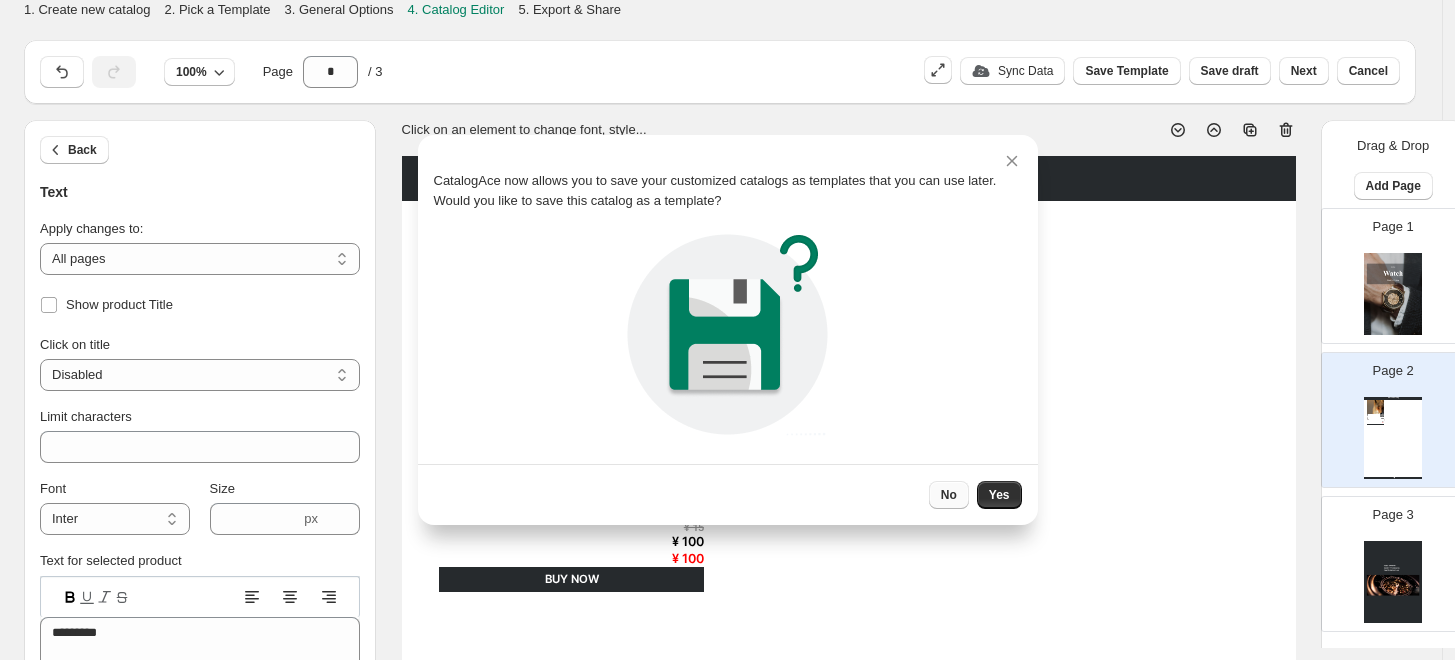 click on "No" at bounding box center [949, 495] 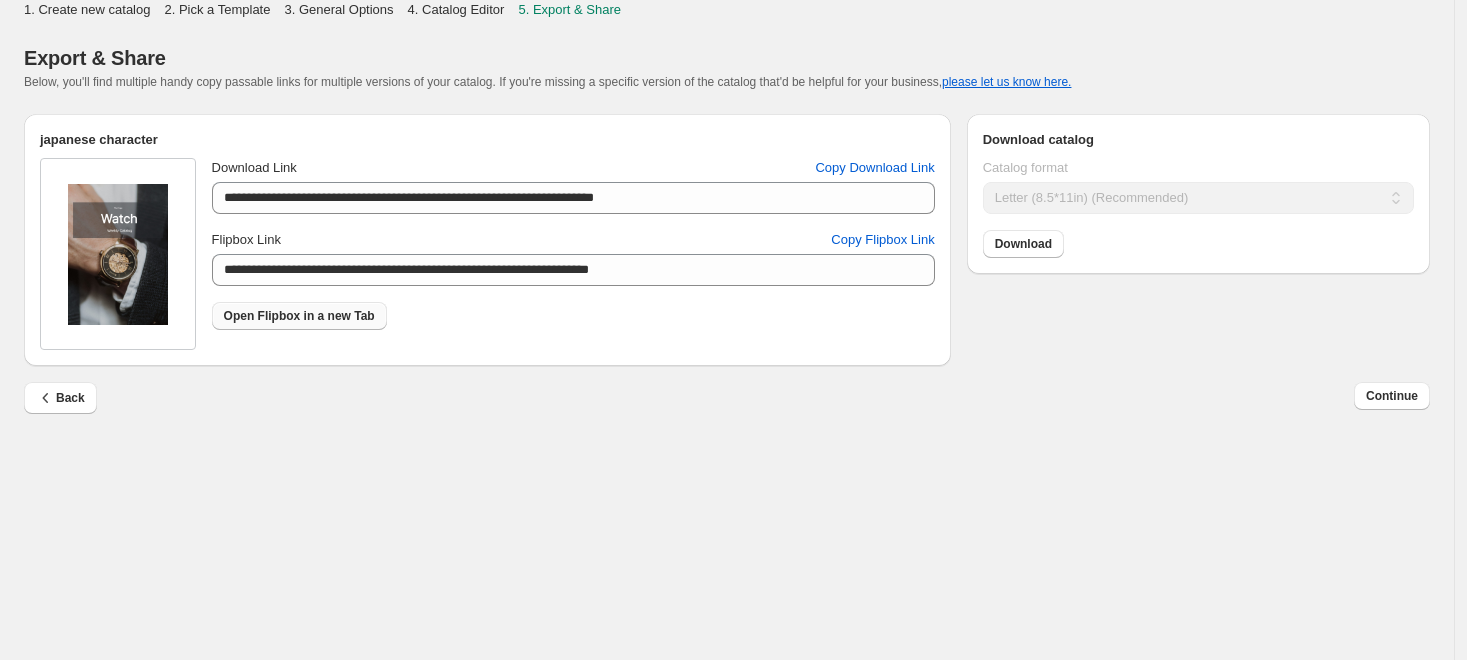 click on "Open Flipbox in a new Tab" at bounding box center (299, 316) 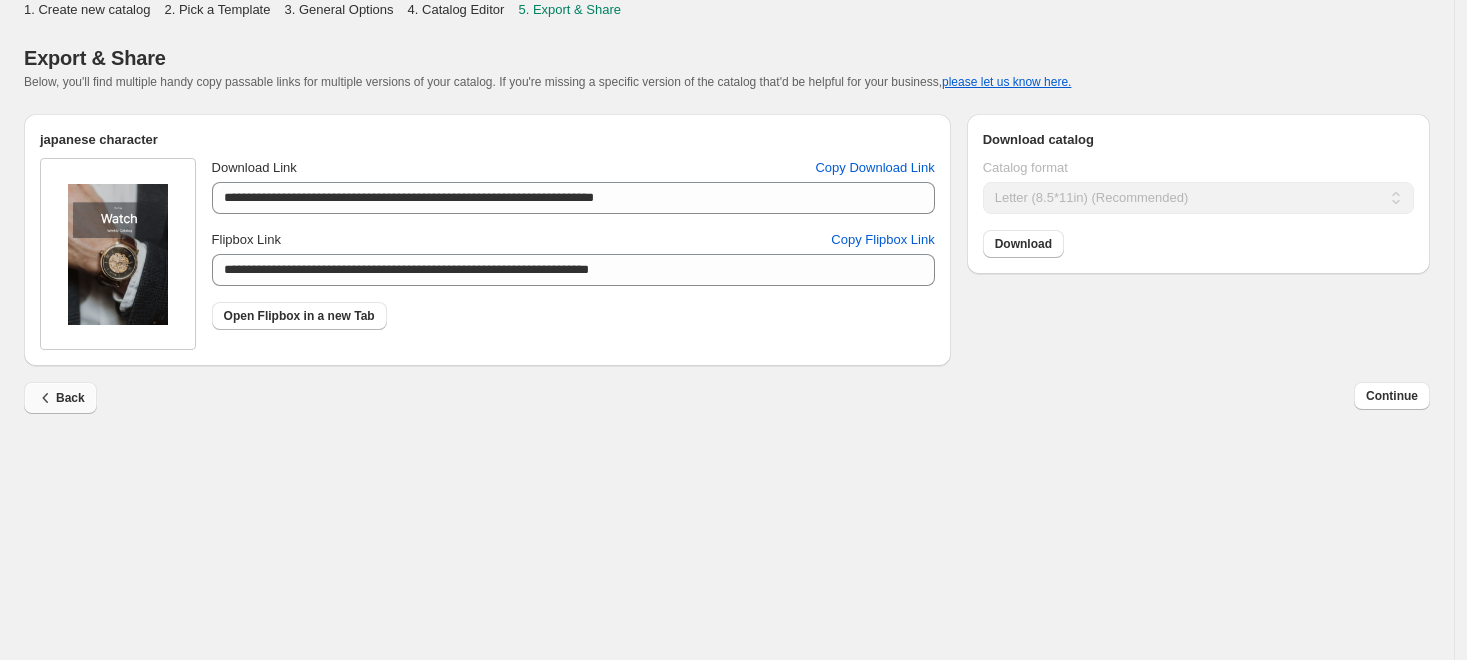 click on "Back" at bounding box center [60, 398] 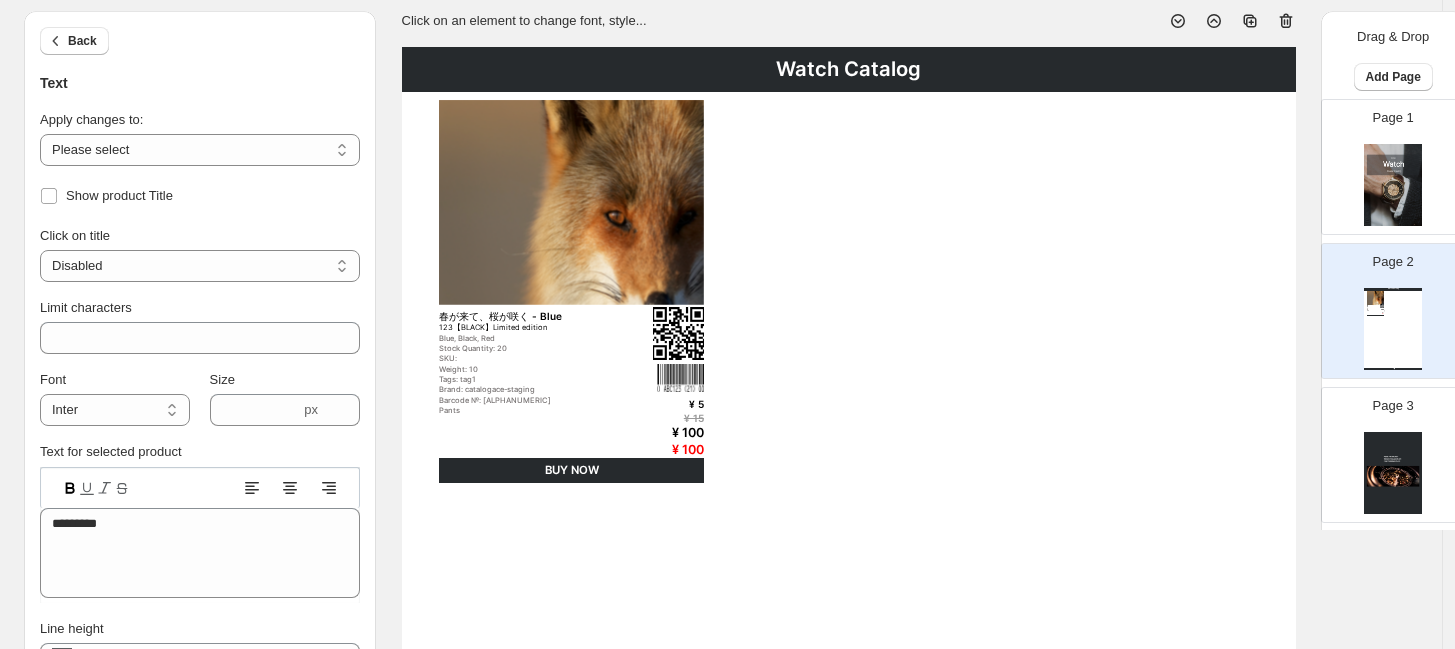 scroll, scrollTop: 111, scrollLeft: 0, axis: vertical 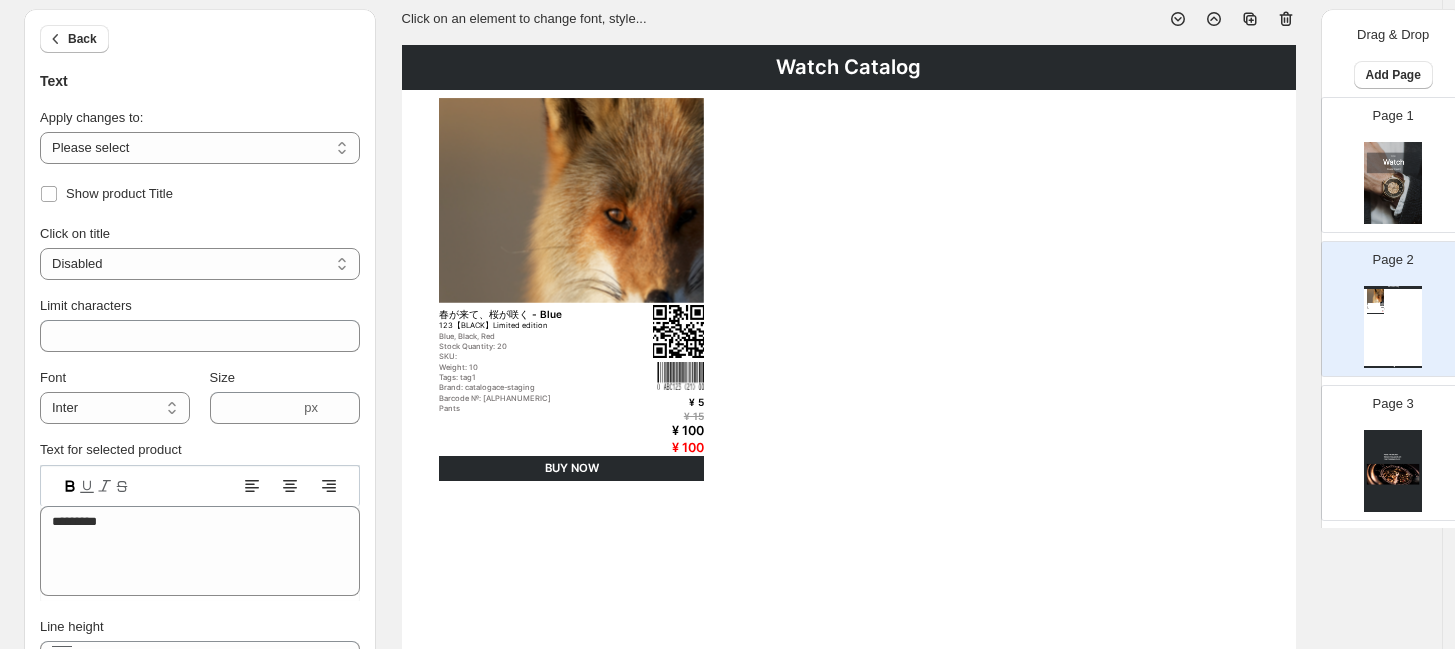 click on "Watch Catalog 春が来て、桜が咲く - Blue 123【BLACK】Limited edition
Blue, Black, Red Stock Quantity:  20 SKU:   Weight:  10 Tags:  tag1 Brand:  catalogace-staging Barcode №:  [ALPHANUMERIC] Pants ¥ 5 ¥ 15 ¥ 100 ¥ 100 BUY NOW Watch Catalog | Page undefined" at bounding box center [1393, 327] 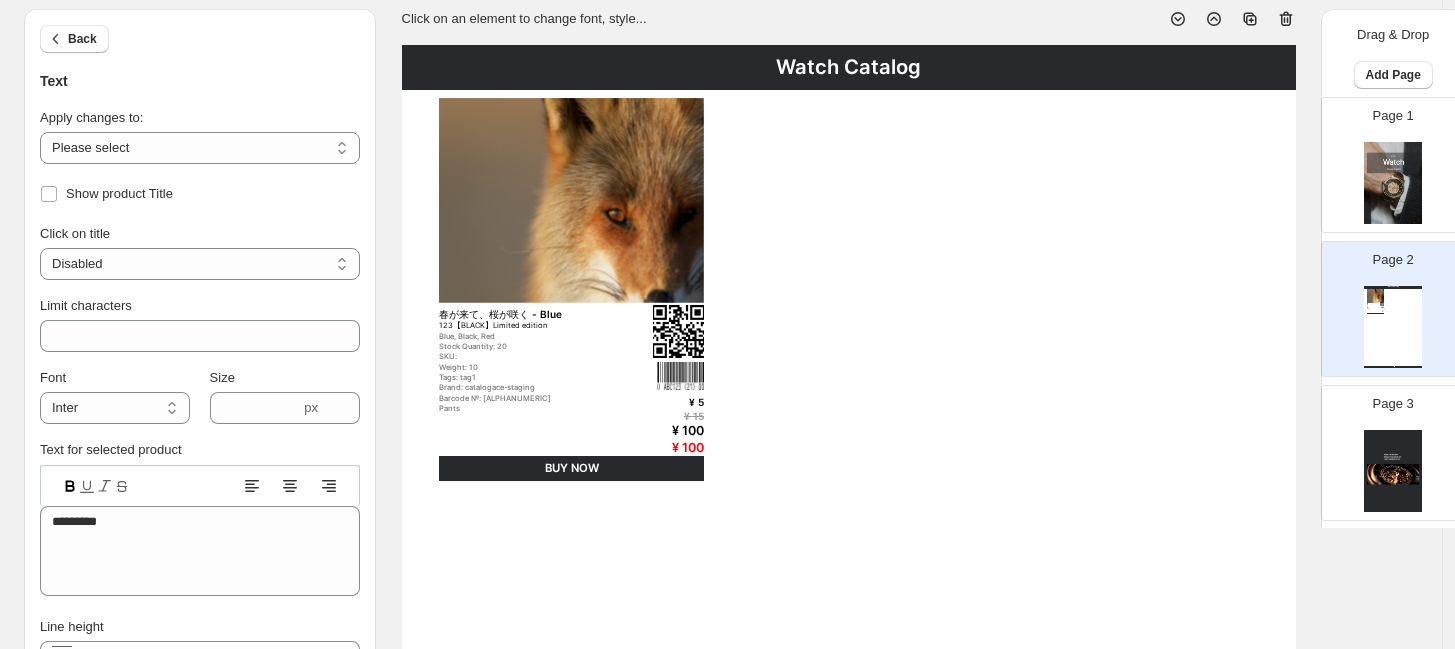 drag, startPoint x: 1399, startPoint y: 306, endPoint x: 1017, endPoint y: 262, distance: 384.5257 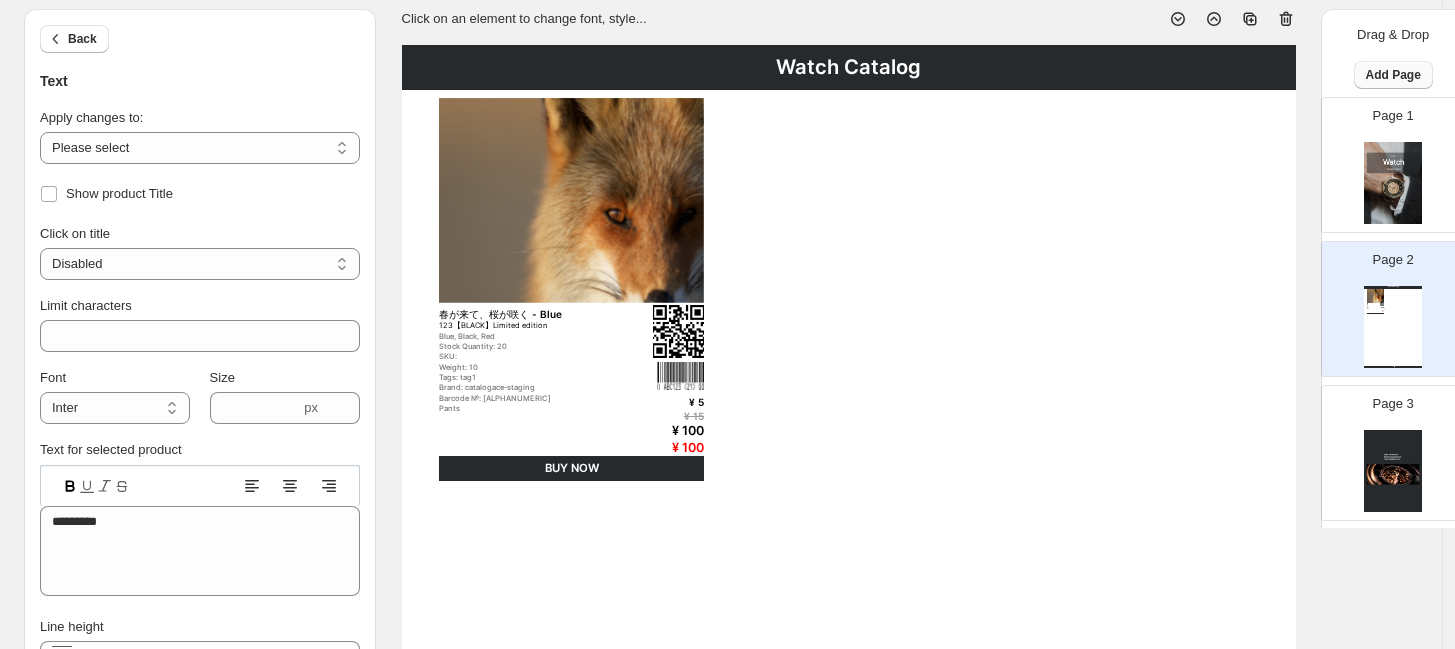 click on "Add Page" at bounding box center [1393, 75] 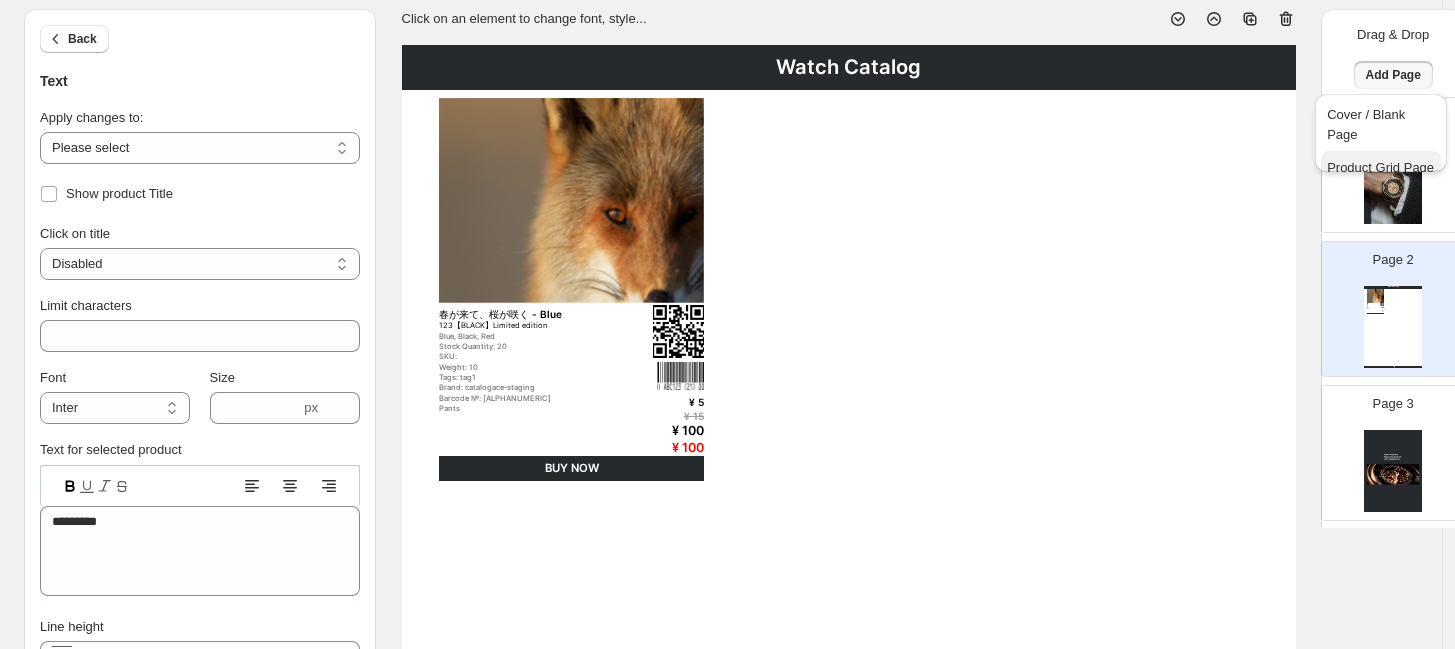 click on "Product Grid Page" at bounding box center (1381, 168) 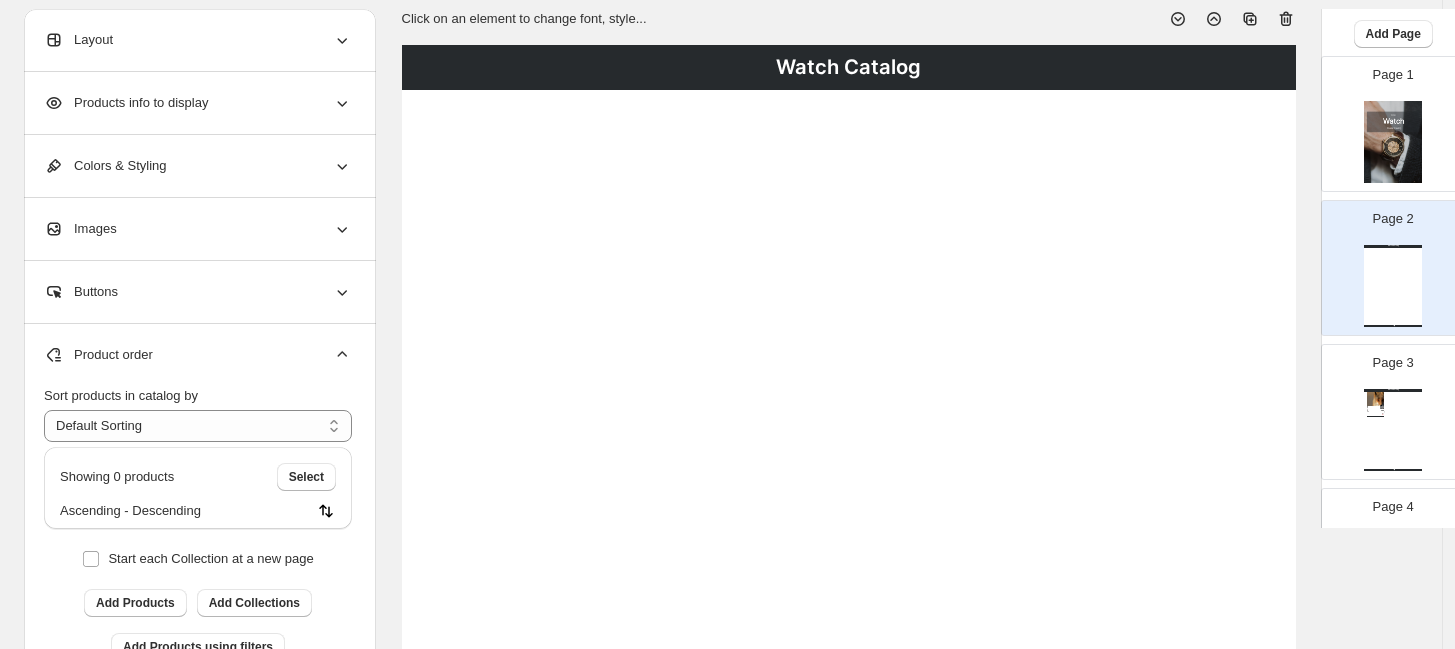 scroll, scrollTop: 0, scrollLeft: 0, axis: both 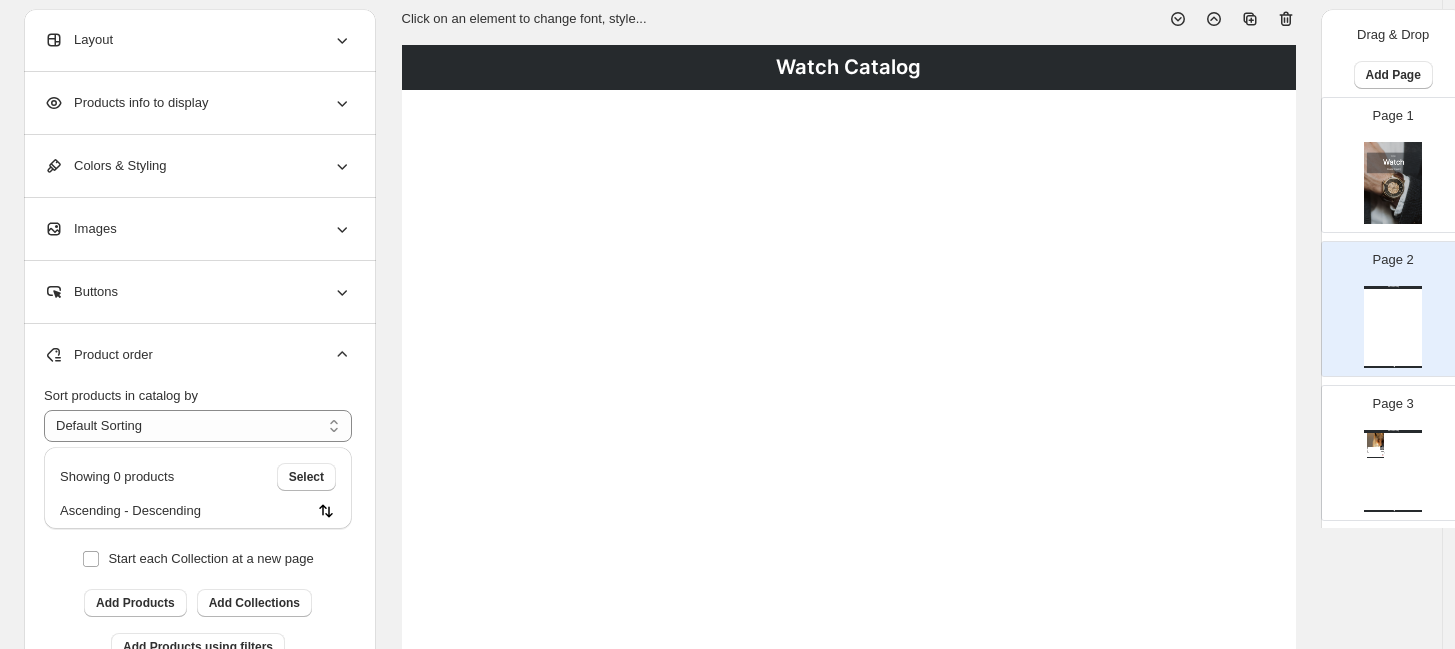 click on "Watch Catalog 春が来て、桜が咲く - Blue 123【BLACK】Limited edition
Blue, Black, Red Stock Quantity:  20 SKU:   Weight:  10 Tags:  tag1 Brand:  catalogace-staging Barcode №:  [ALPHANUMERIC] Pants ¥ 5 ¥ 15 ¥ 100 ¥ 100 BUY NOW Watch Catalog | Page undefined" at bounding box center (1393, 471) 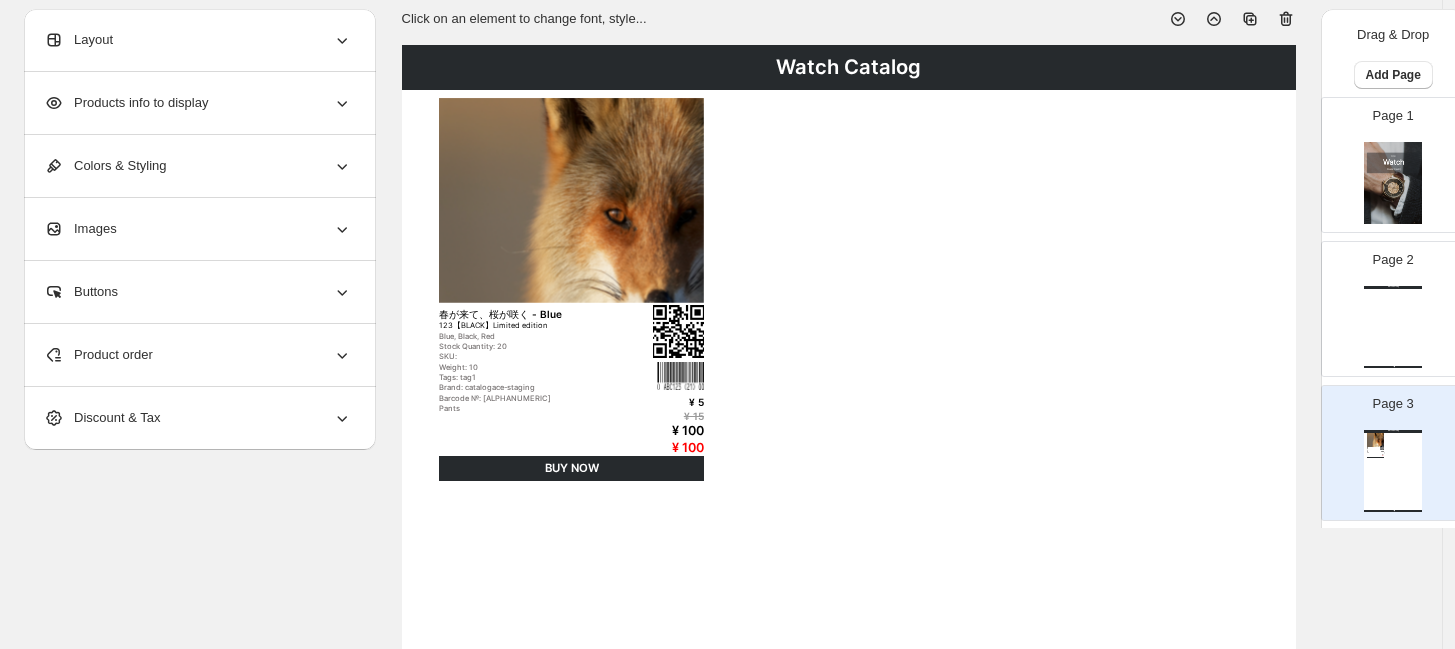 click on "Watch Catalog Watch Catalog | Page undefined" at bounding box center (1393, 327) 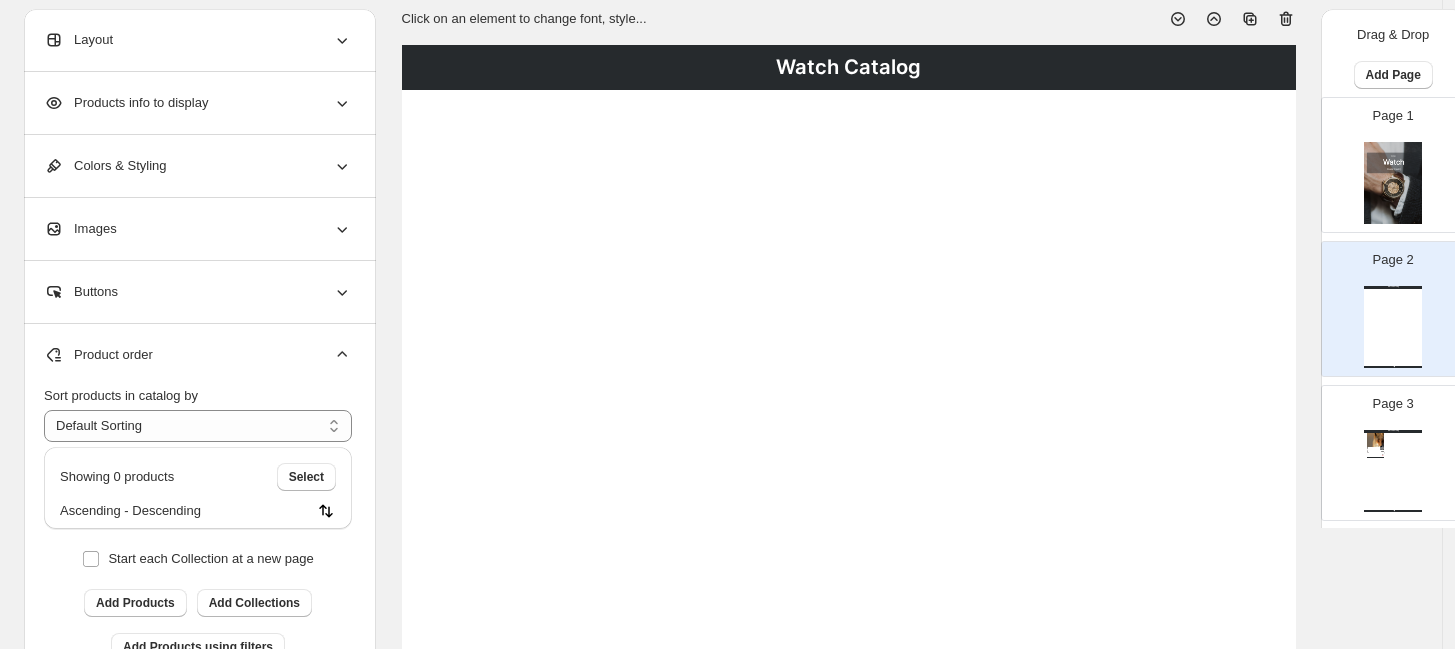 click on "Watch Catalog" at bounding box center [1393, 431] 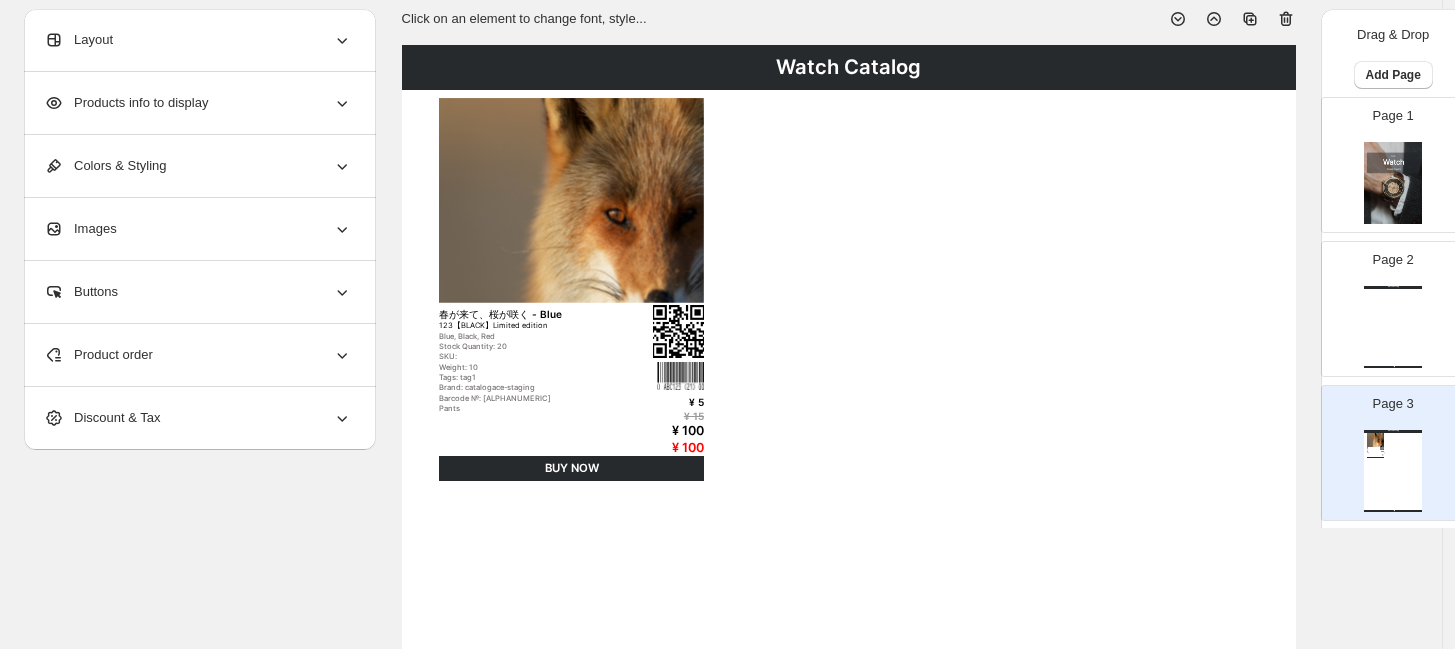 click on "Watch Catalog Watch Catalog | Page undefined" at bounding box center [1393, 327] 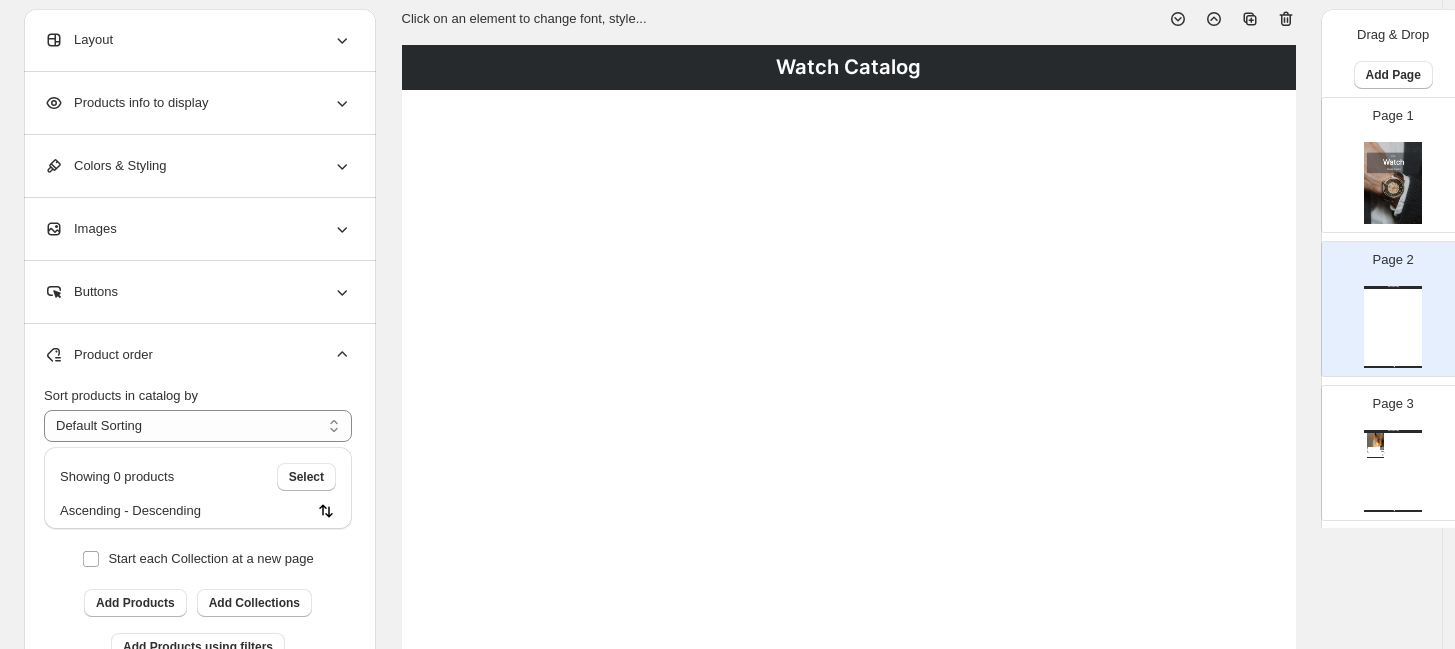 click on "Page 3" at bounding box center (1393, 404) 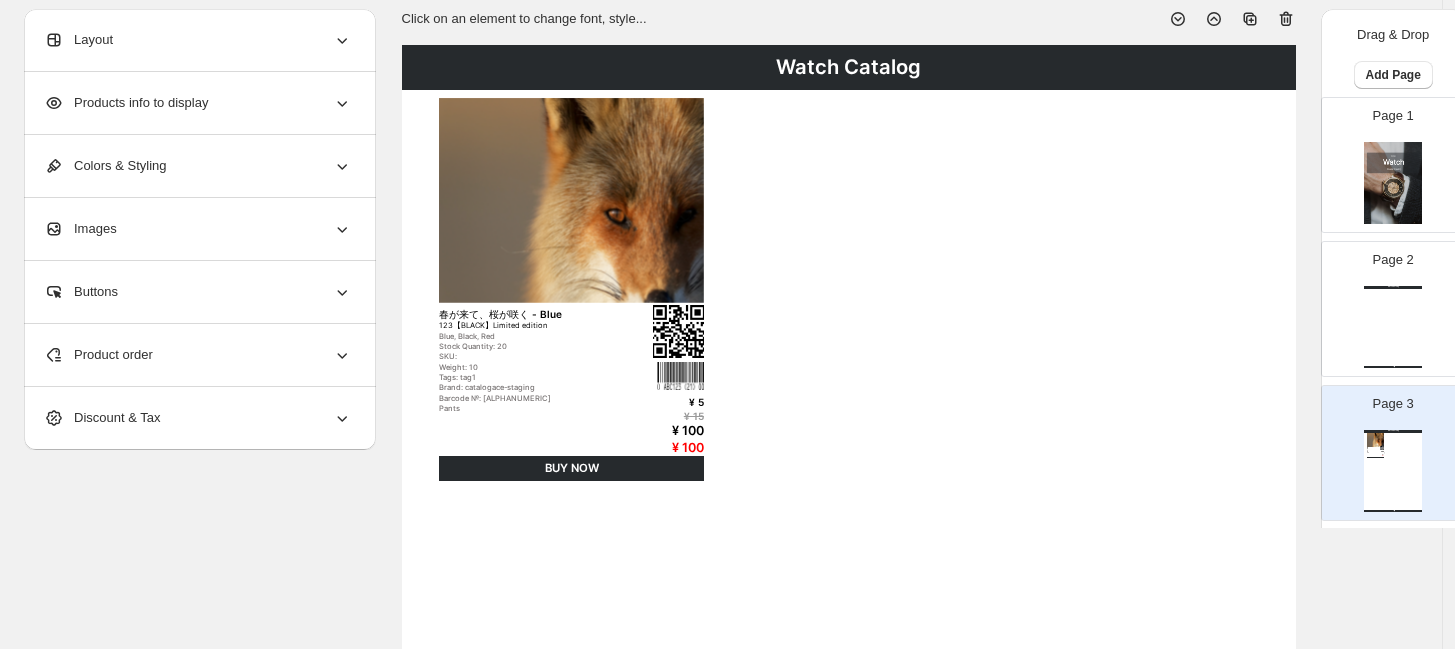 click 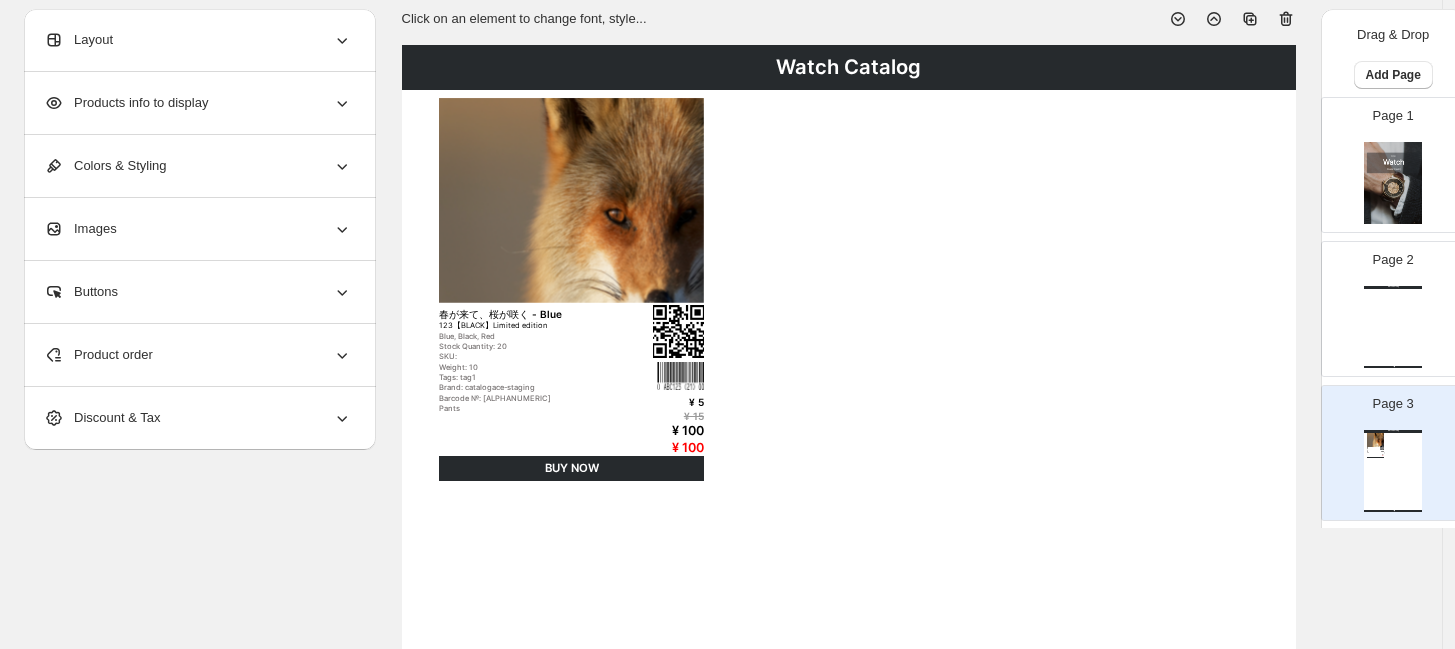 click 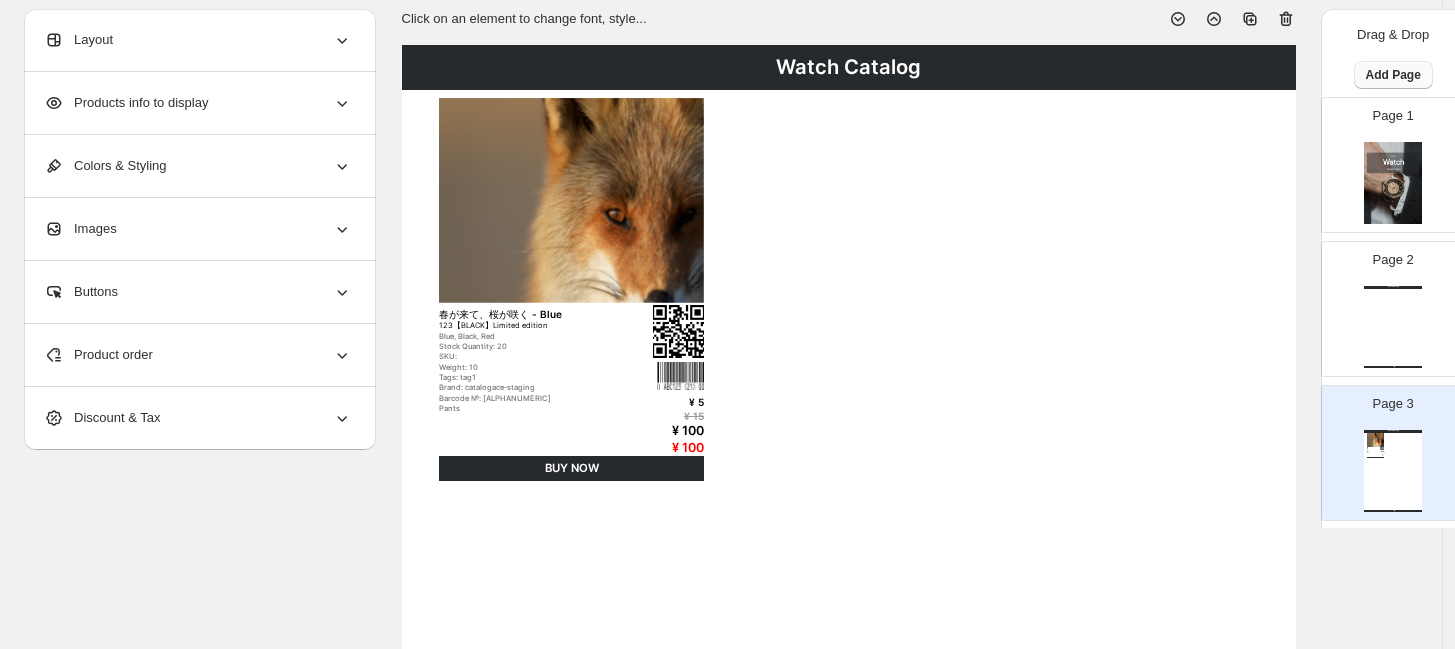 click on "Add Page" at bounding box center [1393, 75] 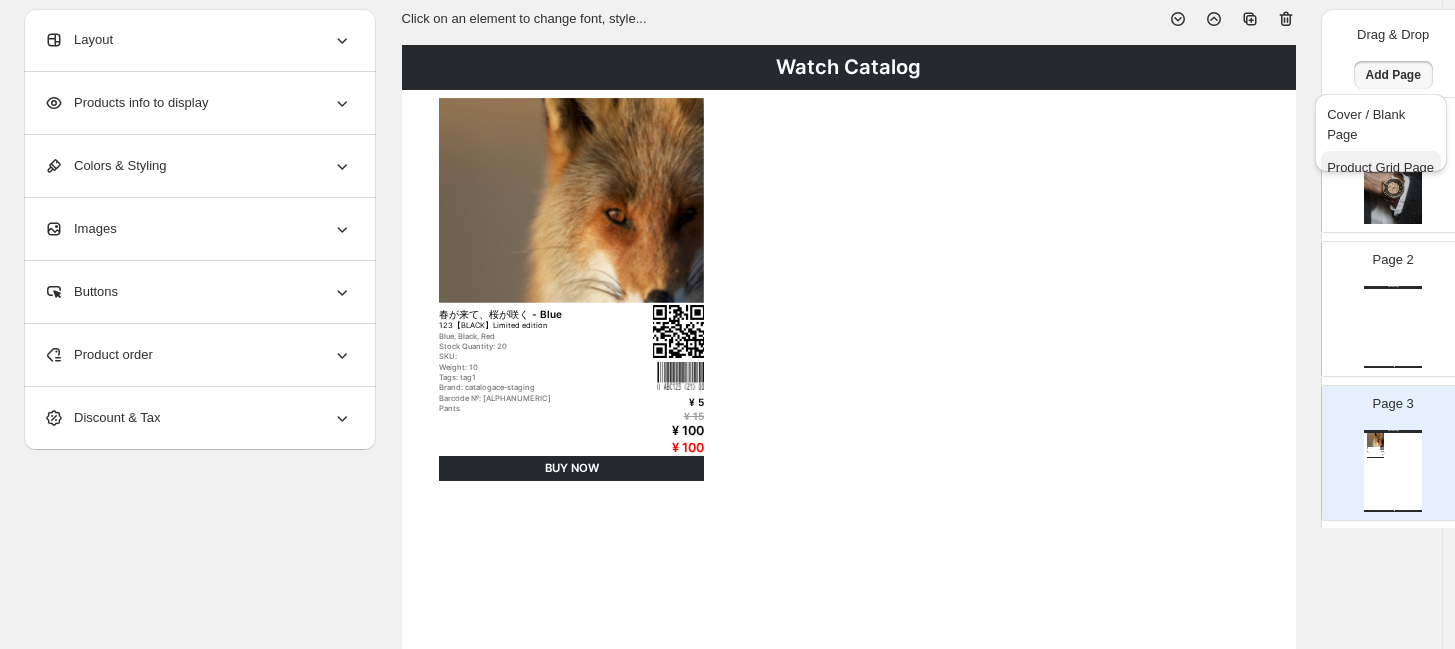 click on "Product Grid Page" at bounding box center (1380, 167) 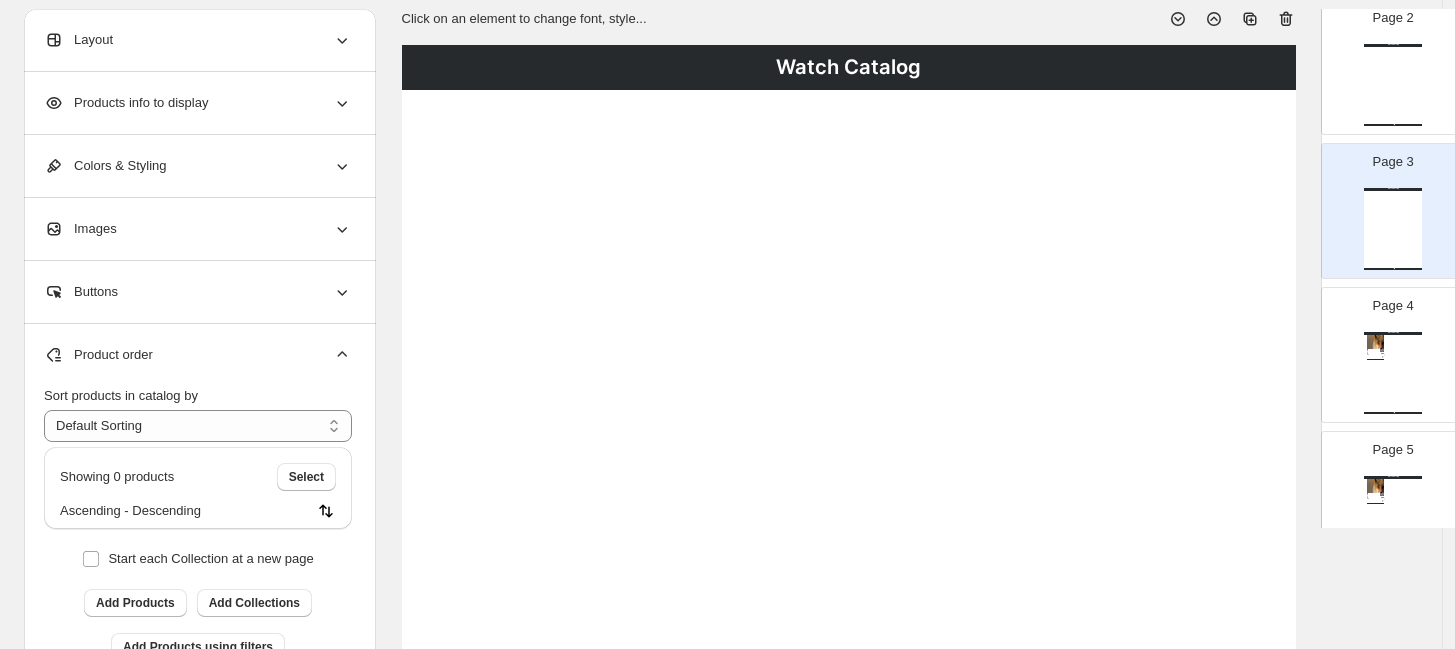 scroll, scrollTop: 231, scrollLeft: 0, axis: vertical 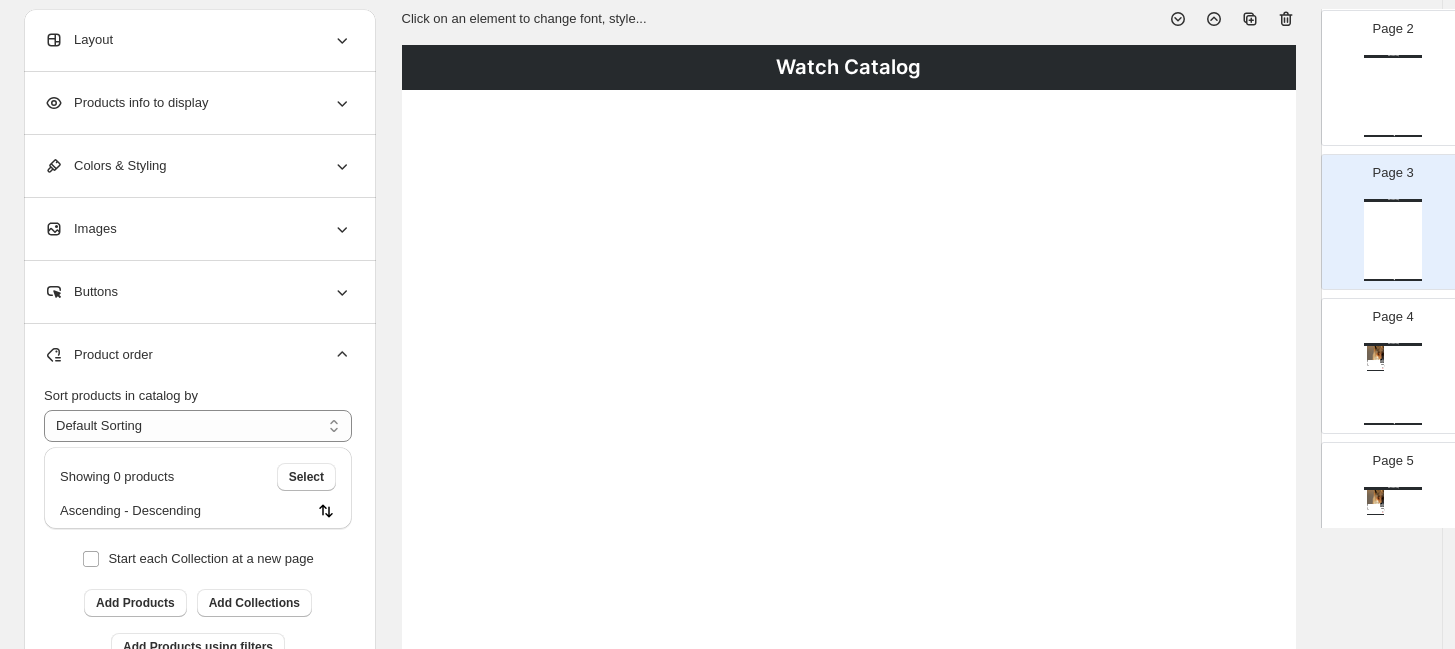 drag, startPoint x: 1358, startPoint y: 254, endPoint x: 970, endPoint y: 241, distance: 388.2177 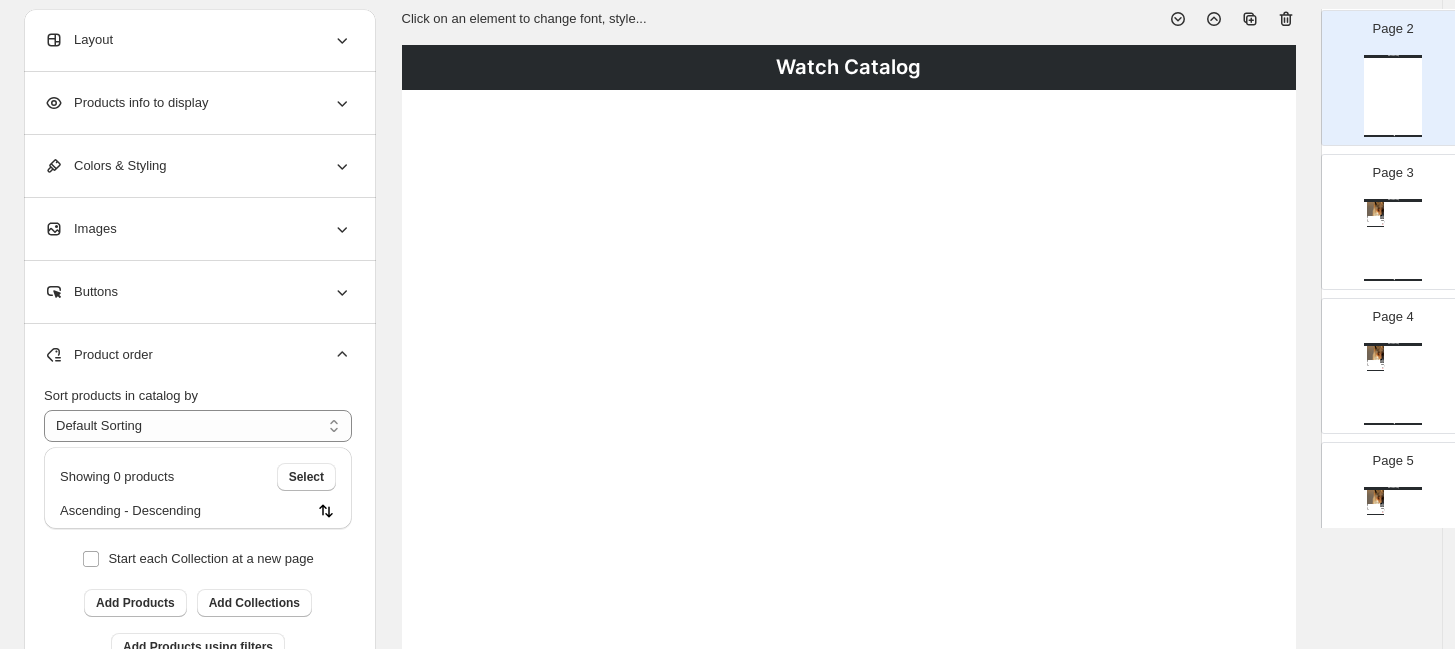 click 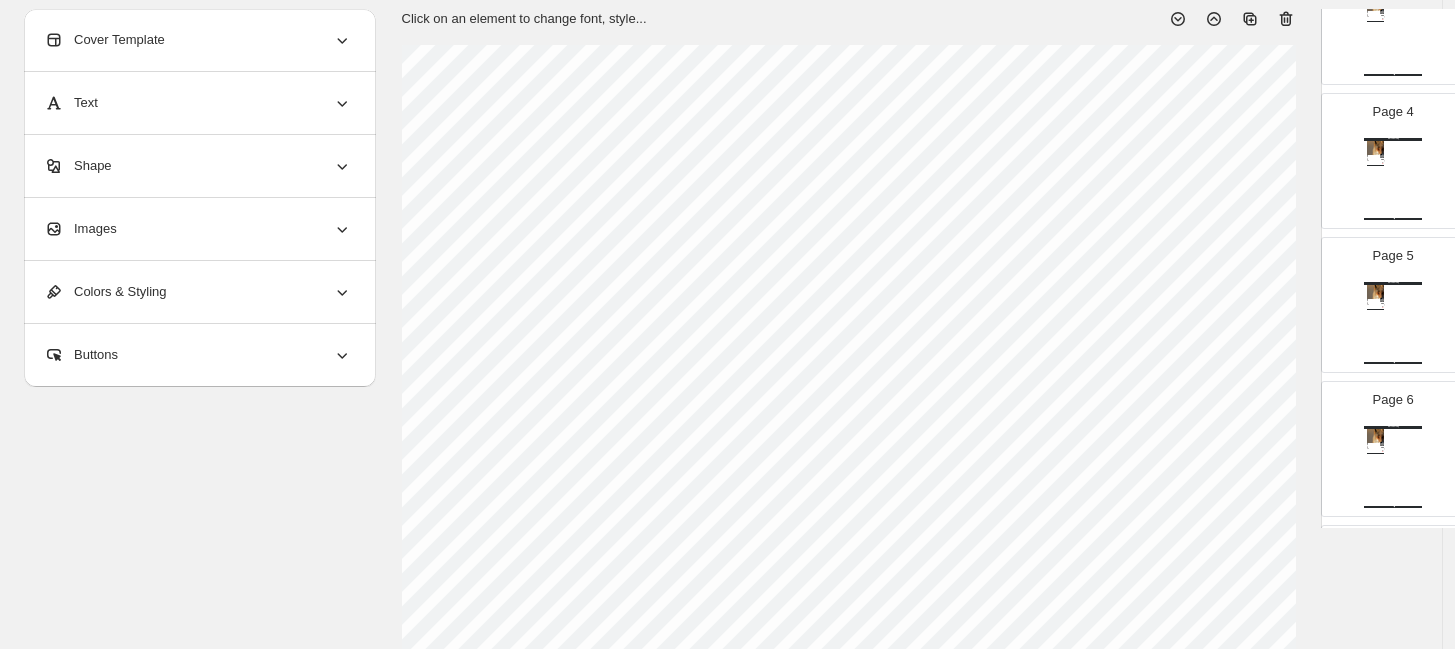 scroll, scrollTop: 444, scrollLeft: 0, axis: vertical 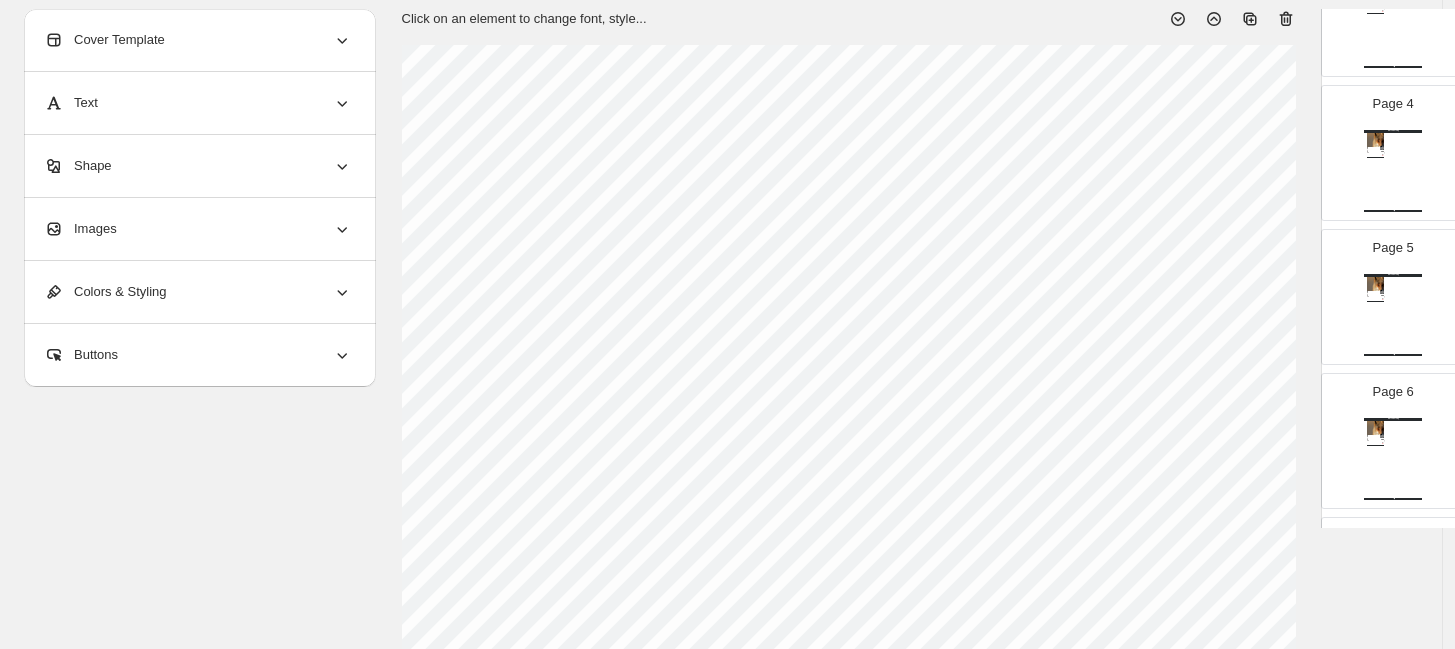 click on "Watch Catalog 春が来て、桜が咲く - Blue 123【BLACK】Limited edition
Blue, Black, Red Stock Quantity:  20 SKU:   Weight:  10 Tags:  tag1 Brand:  catalogace-staging Barcode №:  [ALPHANUMERIC] Pants ¥ 5 ¥ 15 ¥ 100 ¥ 100 BUY NOW Watch Catalog | Page undefined" at bounding box center [1393, 315] 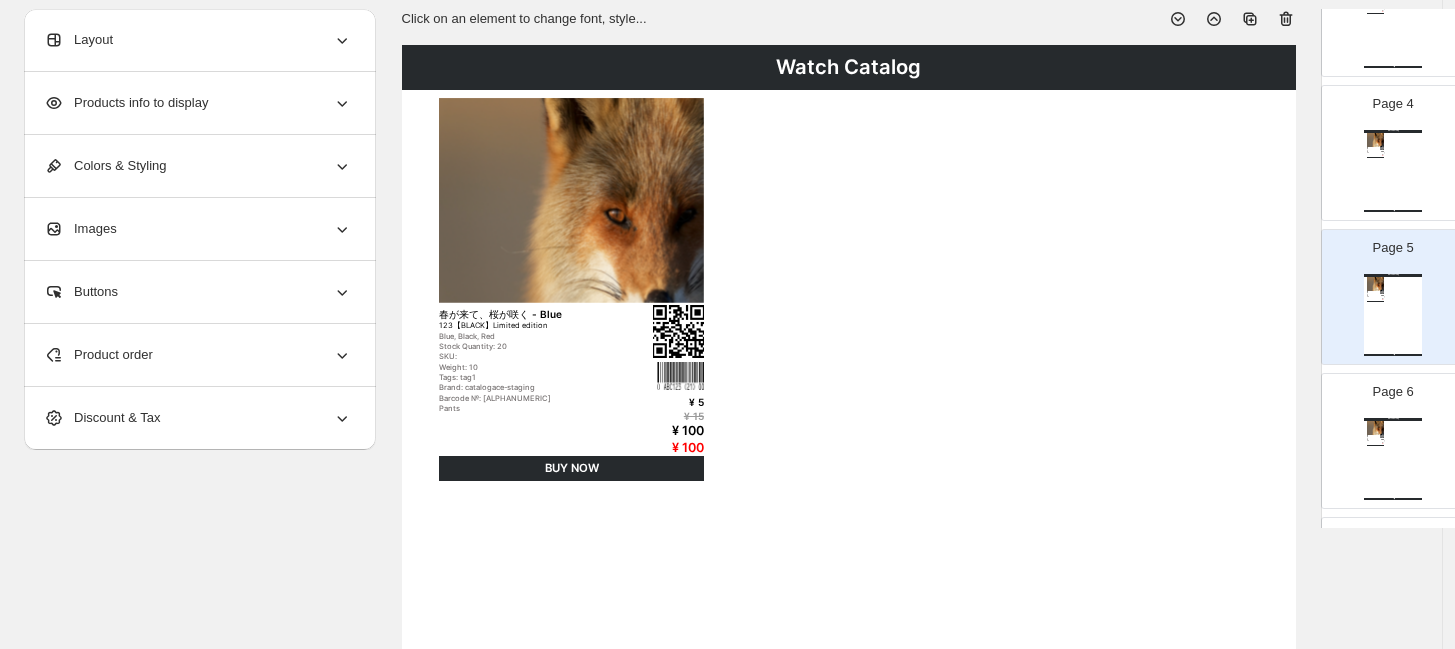 click on "Watch Catalog 春が来て、桜が咲く - Blue 123【BLACK】Limited edition
Blue, Black, Red Stock Quantity:  20 SKU:   Weight:  10 Tags:  tag1 Brand:  catalogace-staging Barcode №:  [ALPHANUMERIC] Pants ¥ 5 ¥ 15 ¥ 100 ¥ 100 BUY NOW Watch Catalog | Page undefined" at bounding box center [1393, 171] 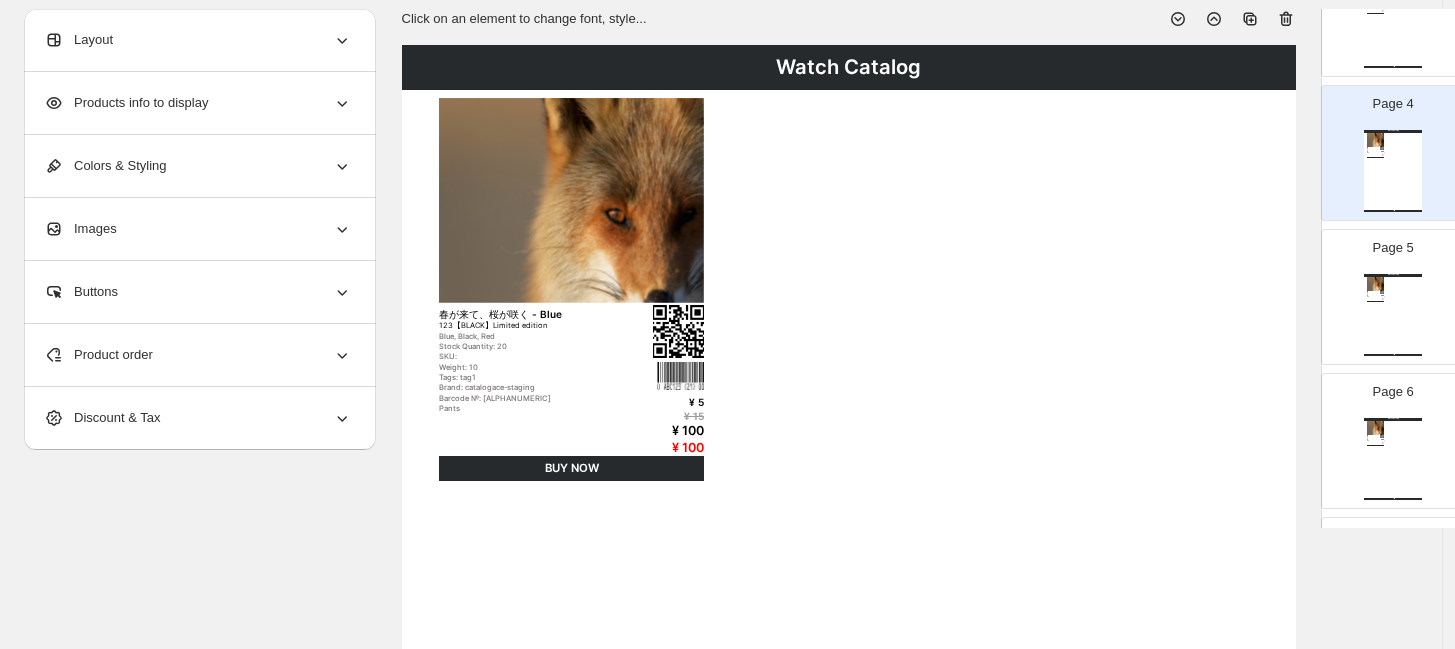 click on "Watch Catalog 春が来て、桜が咲く - Blue 123【BLACK】Limited edition
Blue, Black, Red Stock Quantity:  20 SKU:   Weight:  10 Tags:  tag1 Brand:  catalogace-staging Barcode №:  [ALPHANUMERIC] Pants ¥ 5 ¥ 15 ¥ 100 ¥ 100 BUY NOW Watch Catalog | Page undefined" at bounding box center (1393, 315) 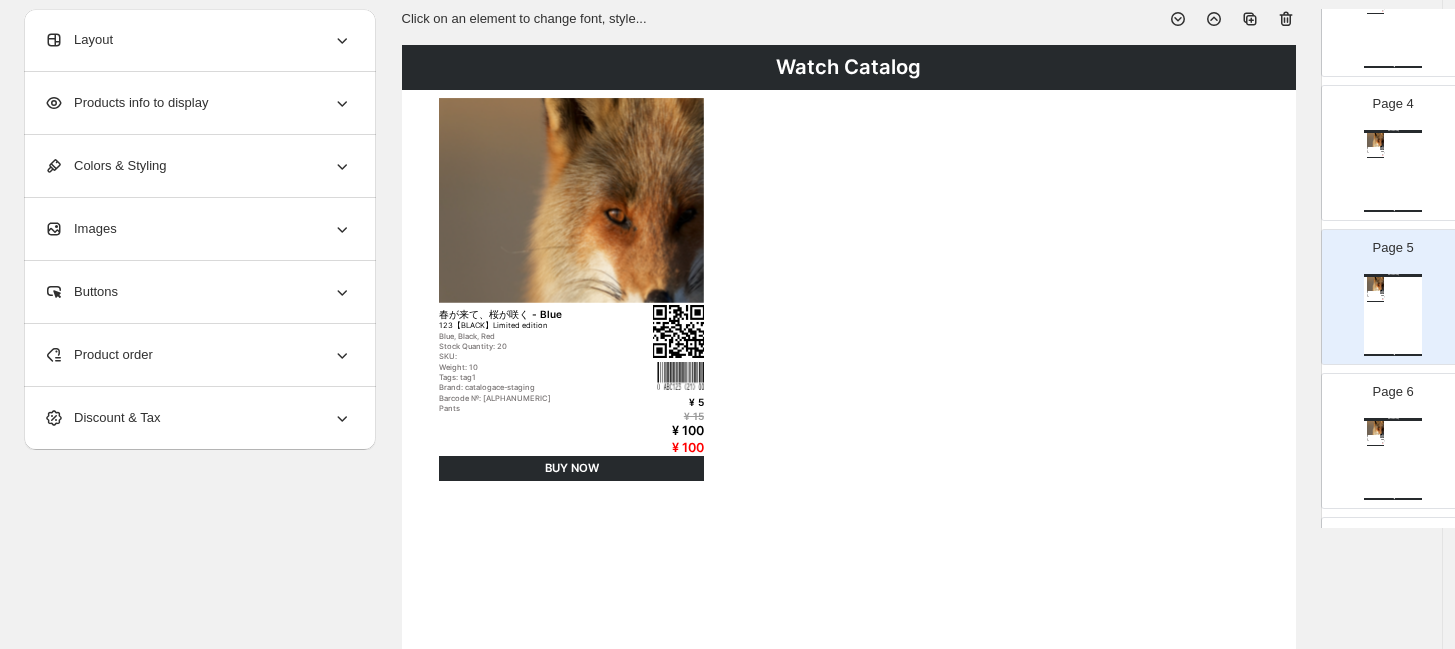 click on "Watch Catalog 春が来て、桜が咲く - Blue 123【BLACK】Limited edition
Blue, Black, Red Stock Quantity:  20 SKU:   Weight:  10 Tags:  tag1 Brand:  catalogace-staging Barcode №:  [ALPHANUMERIC] Pants ¥ 5 ¥ 15 ¥ 100 ¥ 100 BUY NOW Watch Catalog | Page undefined" at bounding box center (1393, 459) 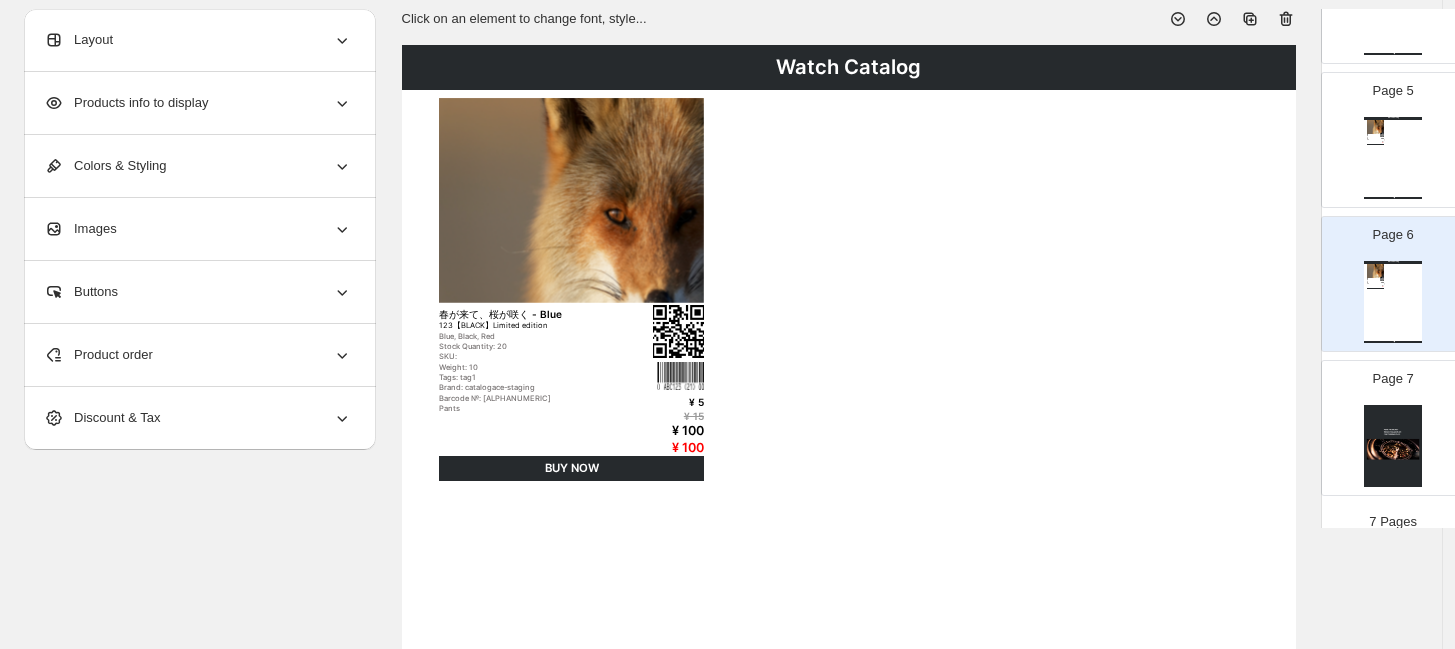 scroll, scrollTop: 610, scrollLeft: 0, axis: vertical 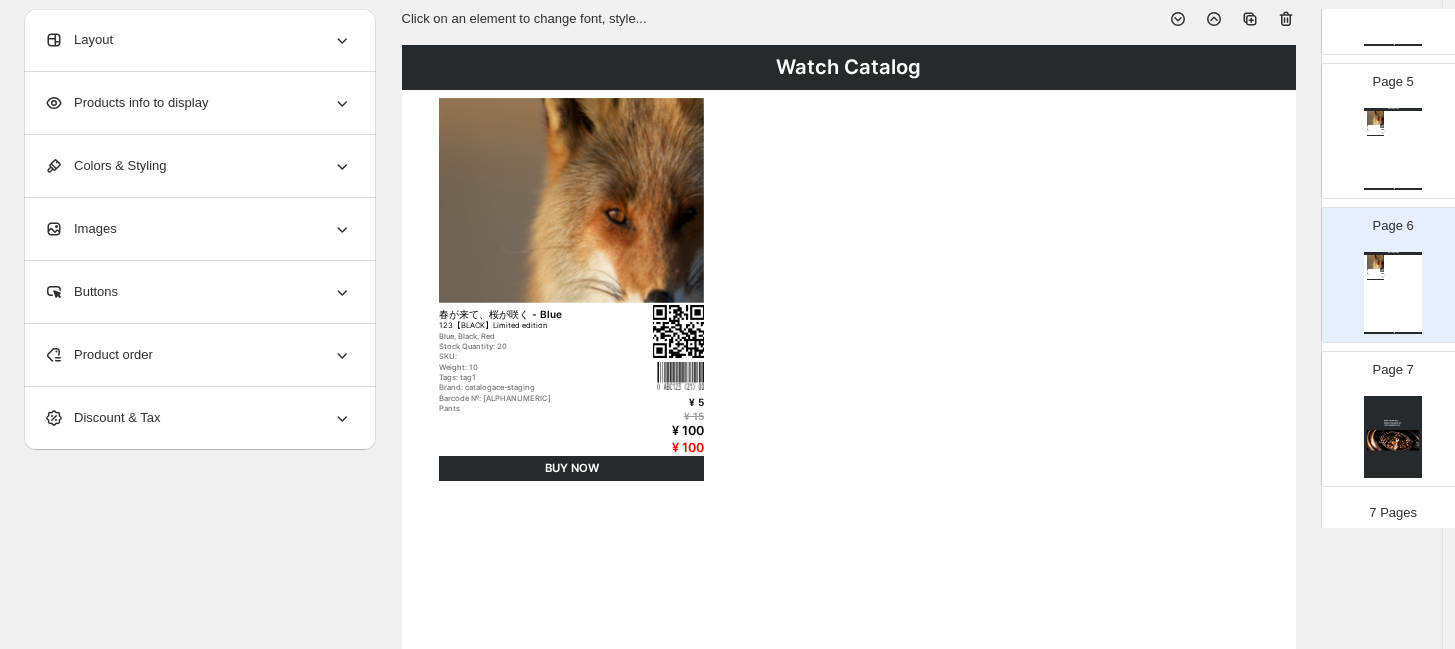 click 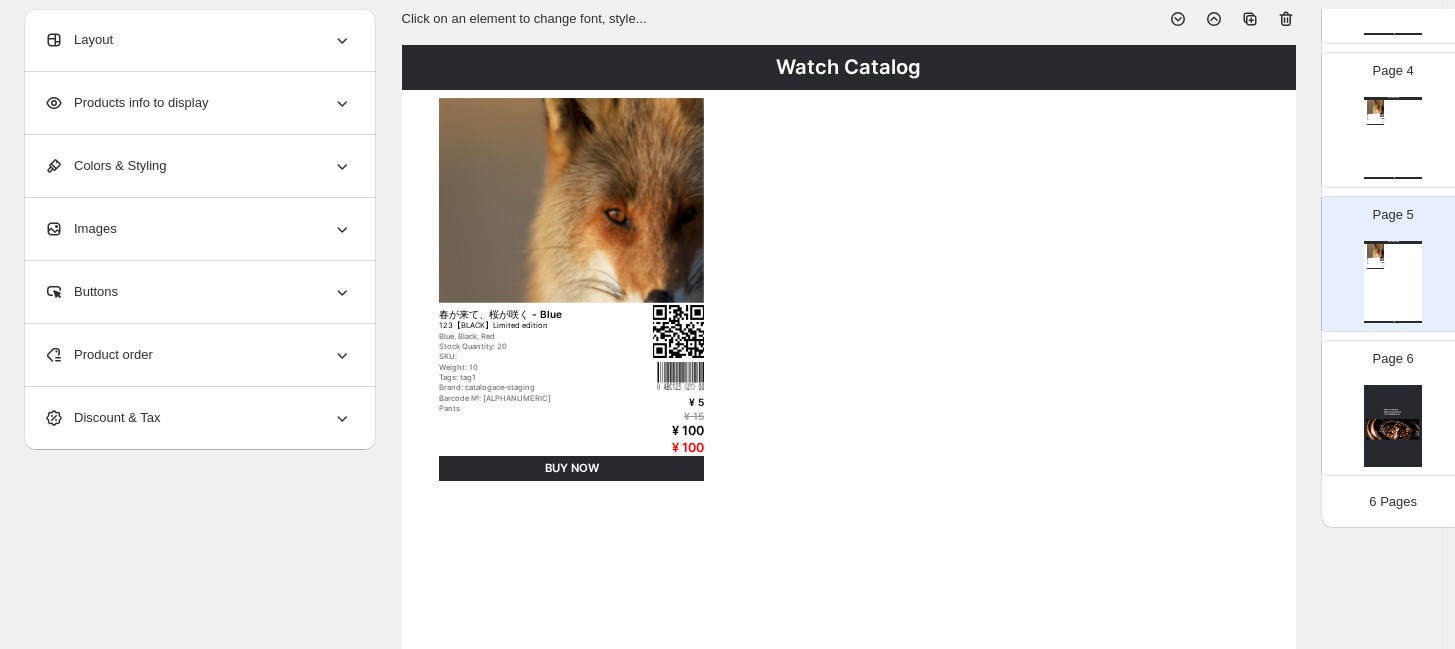 scroll, scrollTop: 466, scrollLeft: 0, axis: vertical 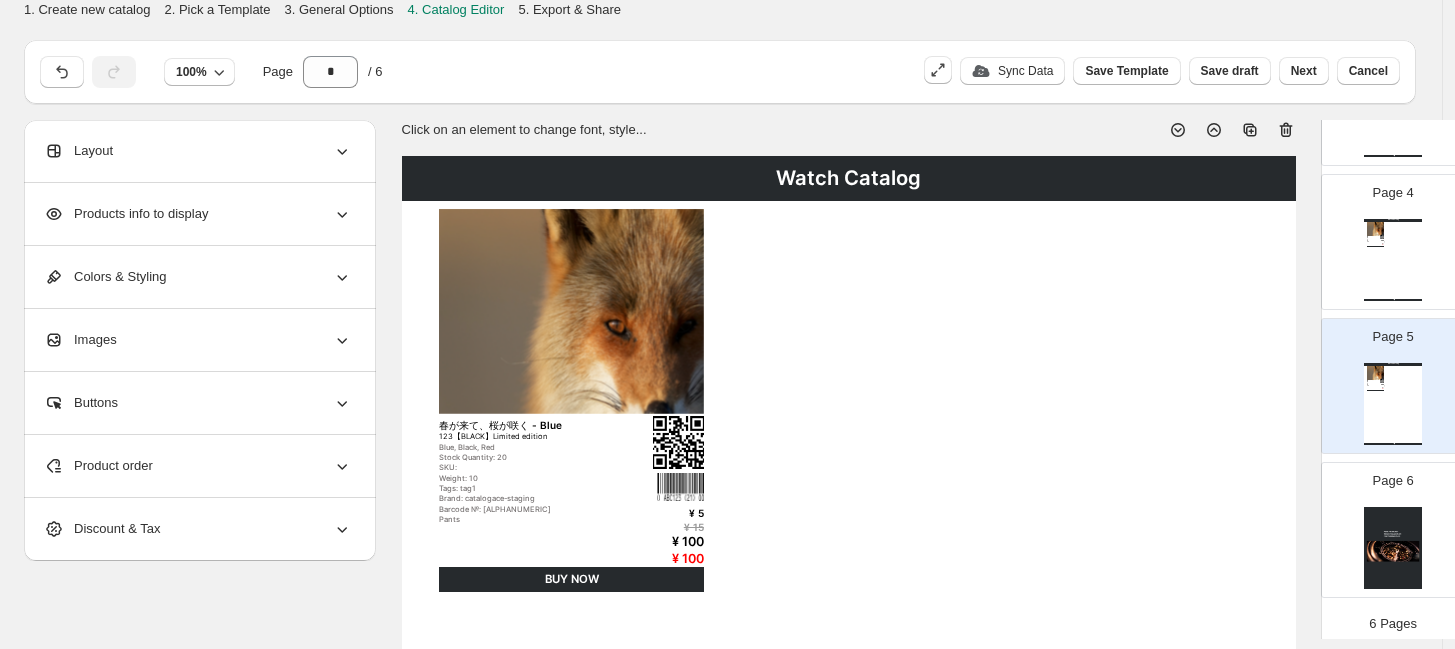 click on "Watch Catalog 春が来て、桜が咲く - Blue 123【BLACK】Limited edition
Blue, Black, Red Stock Quantity:  20 SKU:   Weight:  10 Tags:  tag1 Brand:  catalogace-staging Barcode №:  [ALPHANUMERIC] Pants ¥ 5 ¥ 15 ¥ 100 ¥ 100 BUY NOW Watch Catalog | Page undefined" at bounding box center (1393, 404) 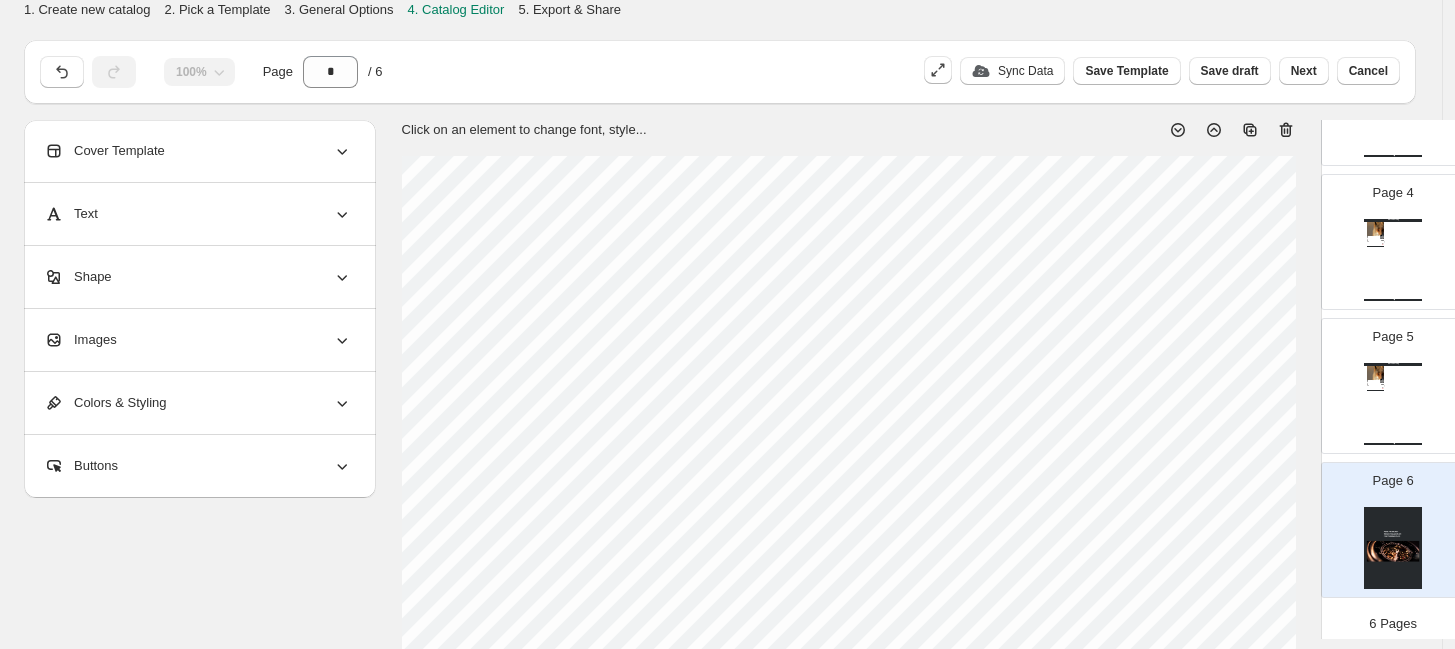click on "Watch Catalog 春が来て、桜が咲く - Blue 123【BLACK】Limited edition
Blue, Black, Red Stock Quantity:  20 SKU:   Weight:  10 Tags:  tag1 Brand:  catalogace-staging Barcode №:  [ALPHANUMERIC] Pants ¥ 5 ¥ 15 ¥ 100 ¥ 100 BUY NOW Watch Catalog | Page undefined" at bounding box center (1393, 404) 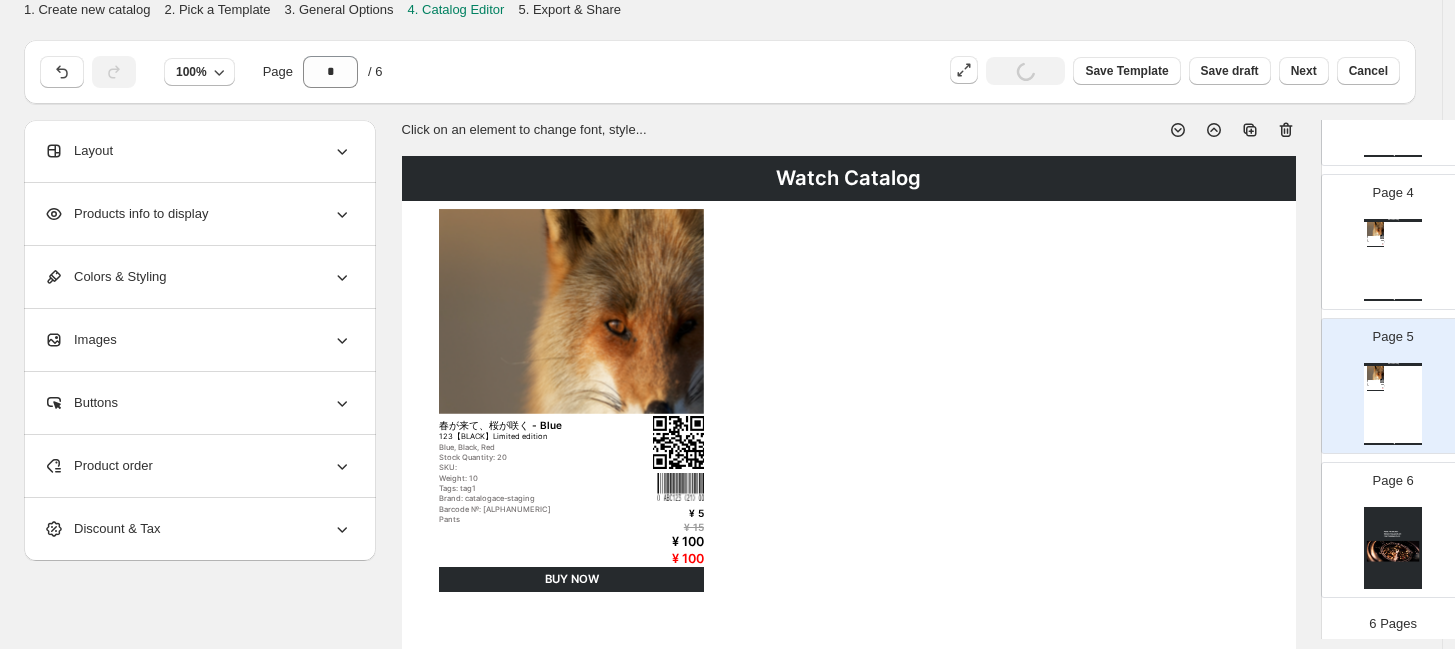 click on "Page 6" at bounding box center (1385, 522) 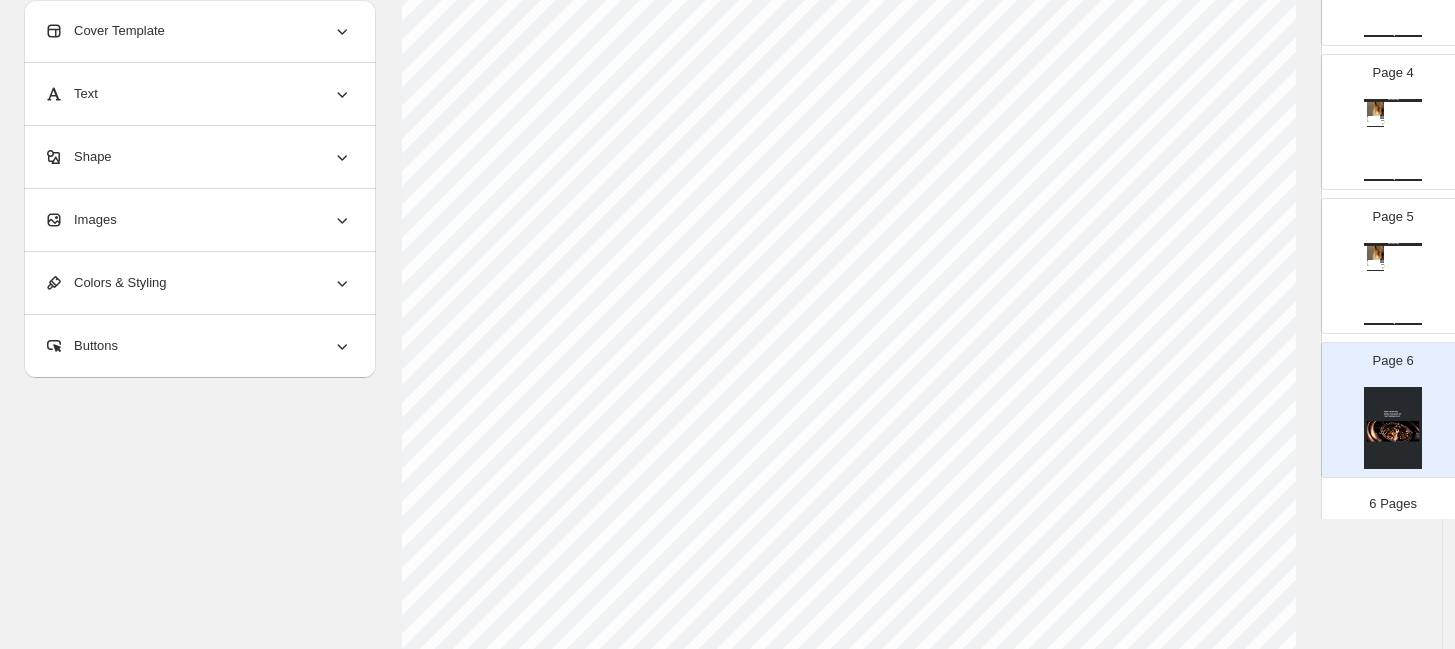 scroll, scrollTop: 222, scrollLeft: 0, axis: vertical 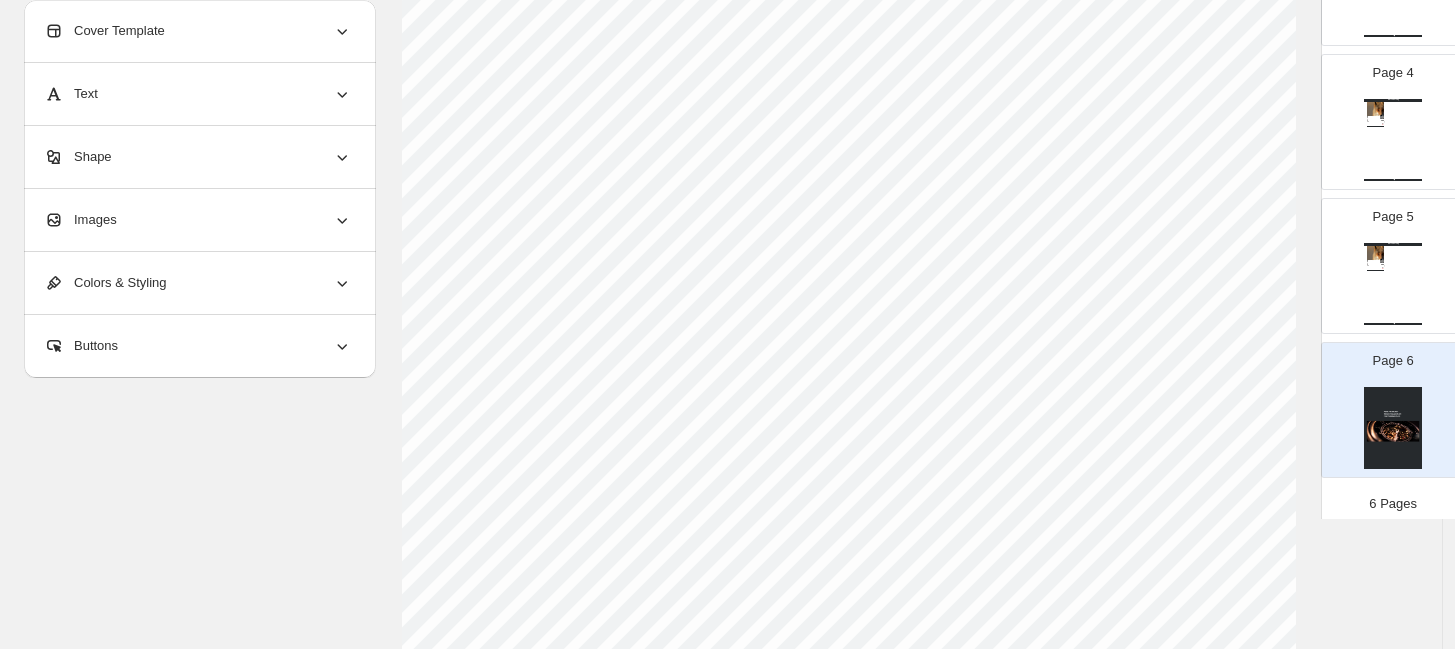 click on "Watch Catalog 春が来て、桜が咲く - Blue 123【BLACK】Limited edition
Blue, Black, Red Stock Quantity:  20 SKU:   Weight:  10 Tags:  tag1 Brand:  catalogace-staging Barcode №:  [ALPHANUMERIC] Pants ¥ 5 ¥ 15 ¥ 100 ¥ 100 BUY NOW Watch Catalog | Page undefined" at bounding box center [1393, 284] 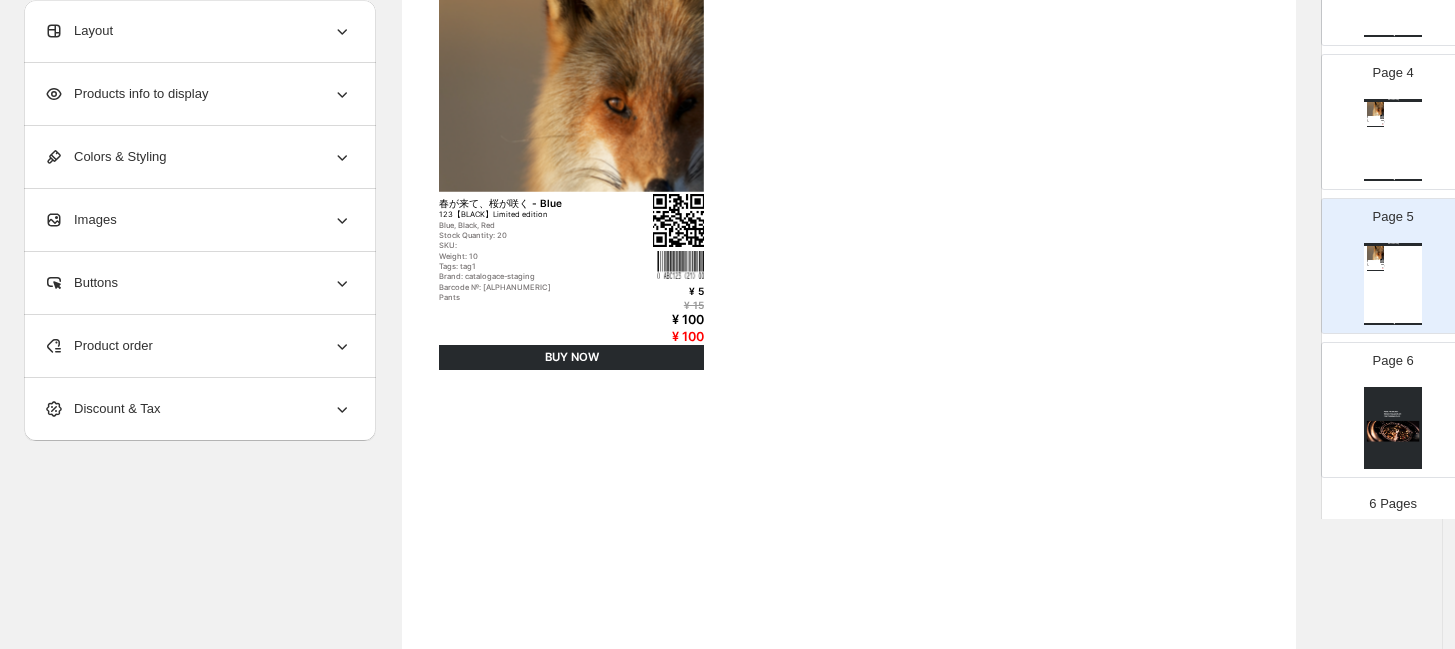 click on "Watch Catalog 春が来て、桜が咲く - Blue 123【BLACK】Limited edition
Blue, Black, Red Stock Quantity:  20 SKU:   Weight:  10 Tags:  tag1 Brand:  catalogace-staging Barcode №:  [ALPHANUMERIC] Pants ¥ 5 ¥ 15 ¥ 100 ¥ 100 BUY NOW Watch Catalog | Page undefined" at bounding box center [1393, 140] 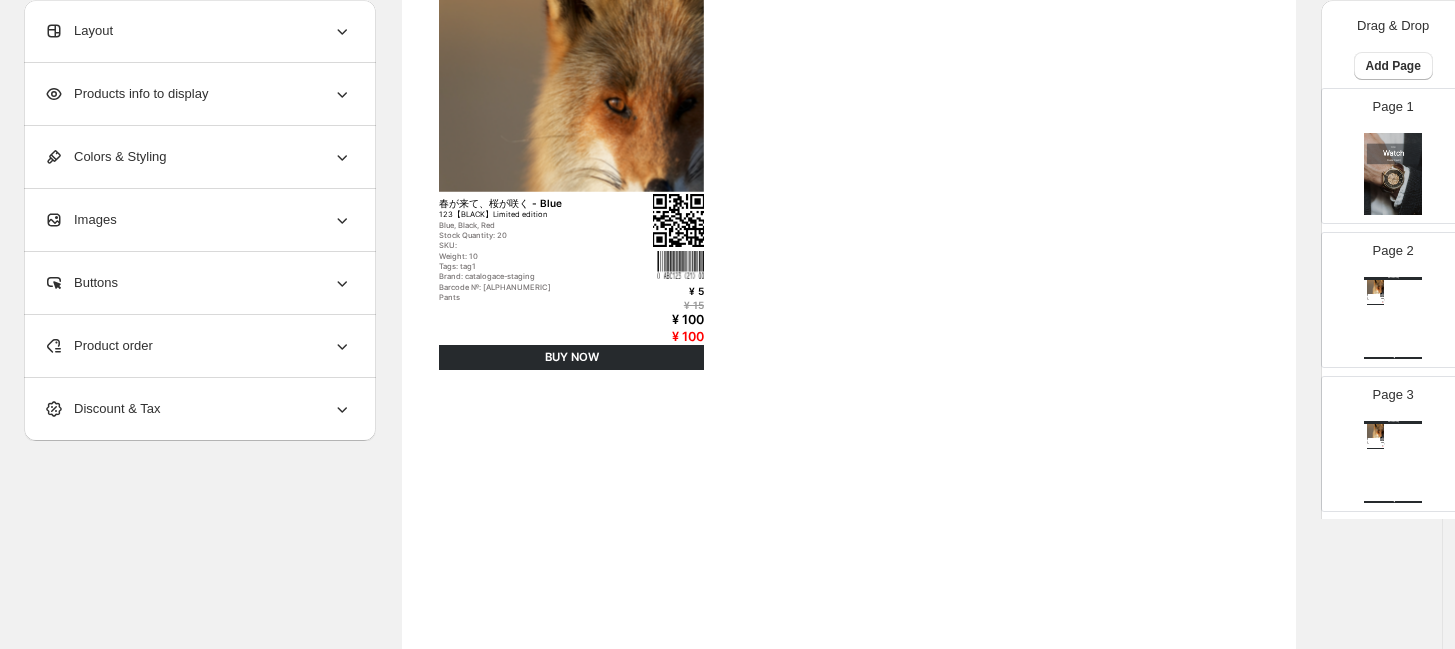 scroll, scrollTop: 0, scrollLeft: 0, axis: both 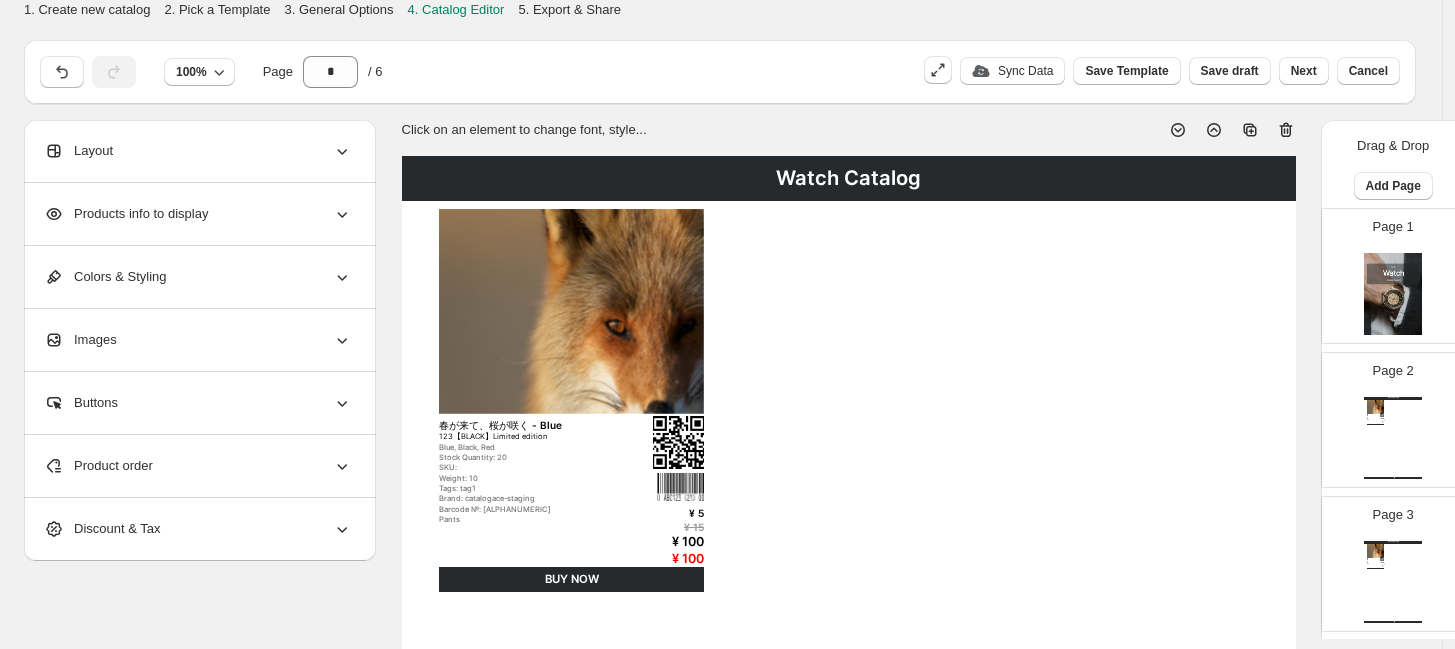 click 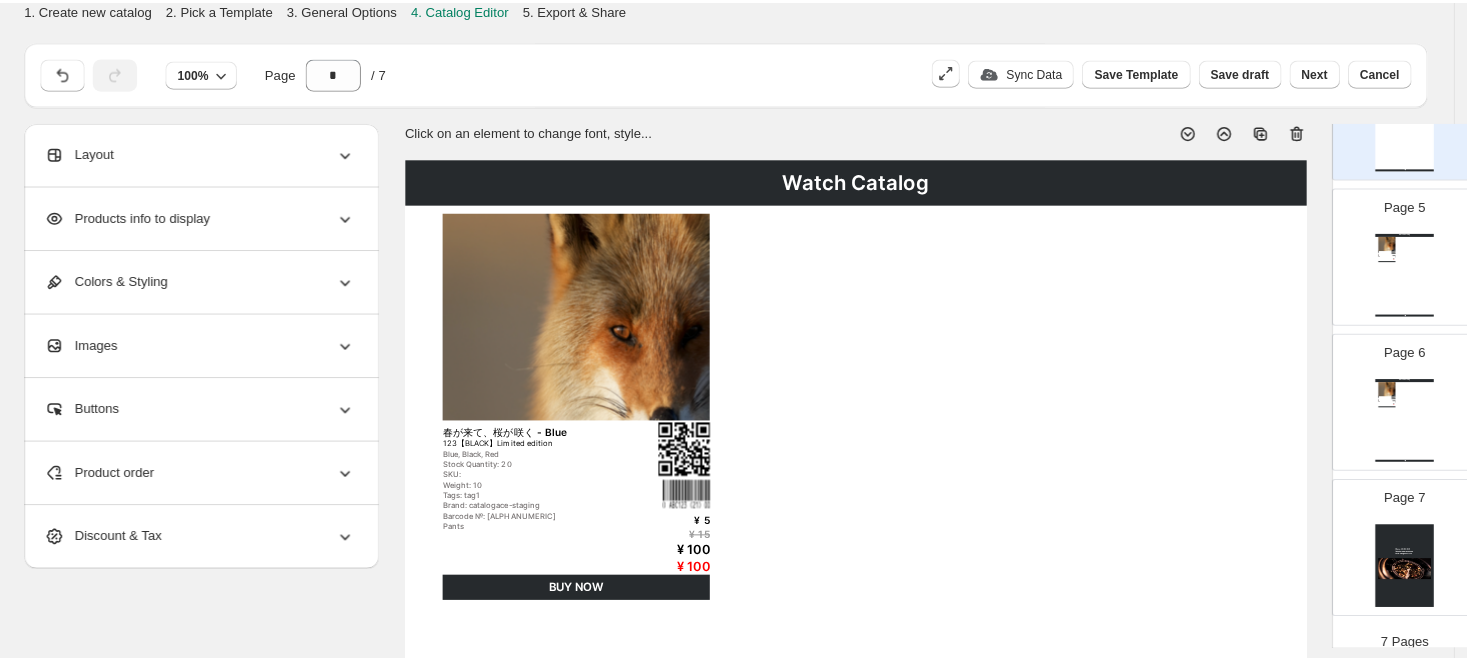 scroll, scrollTop: 610, scrollLeft: 0, axis: vertical 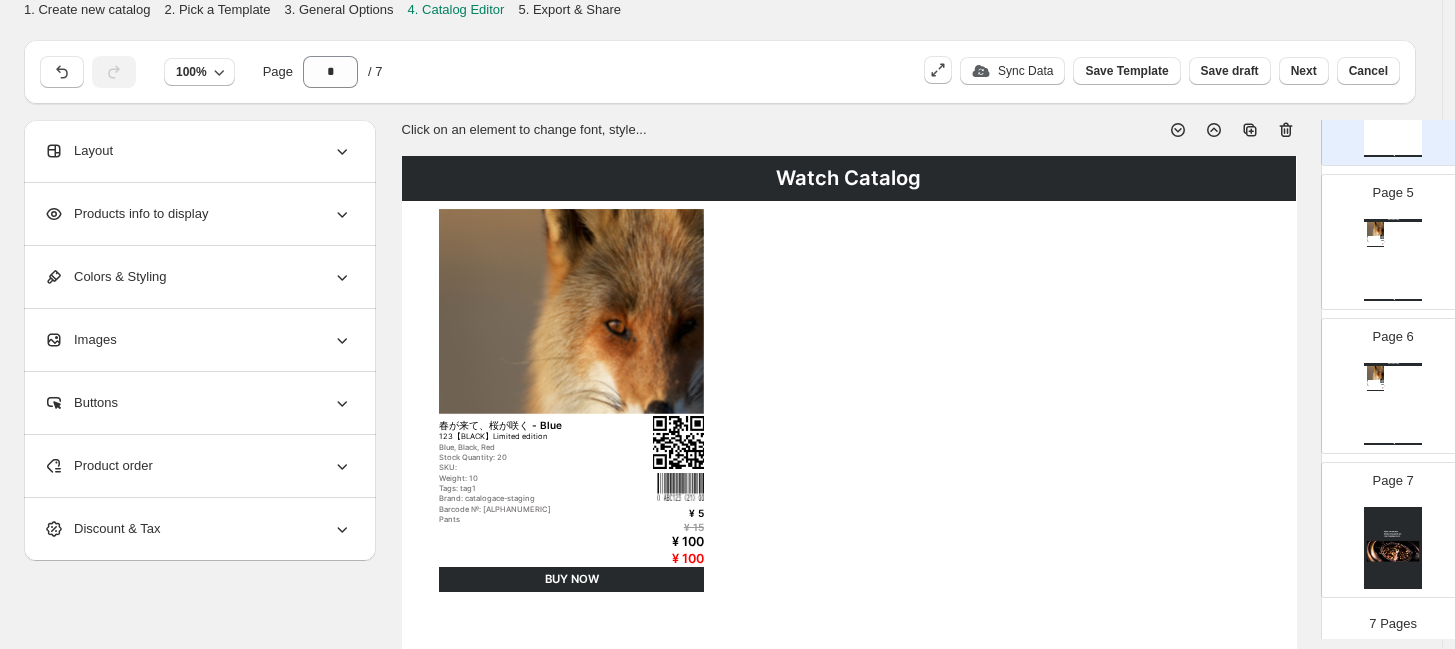 click on "Watch Catalog 春が来て、桜が咲く - Blue 123【BLACK】Limited edition
Blue, Black, Red Stock Quantity:  20 SKU:   Weight:  10 Tags:  tag1 Brand:  catalogace-staging Barcode №:  [ALPHANUMERIC] Pants ¥ 5 ¥ 15 ¥ 100 ¥ 100 BUY NOW Watch Catalog | Page undefined" at bounding box center [1393, 404] 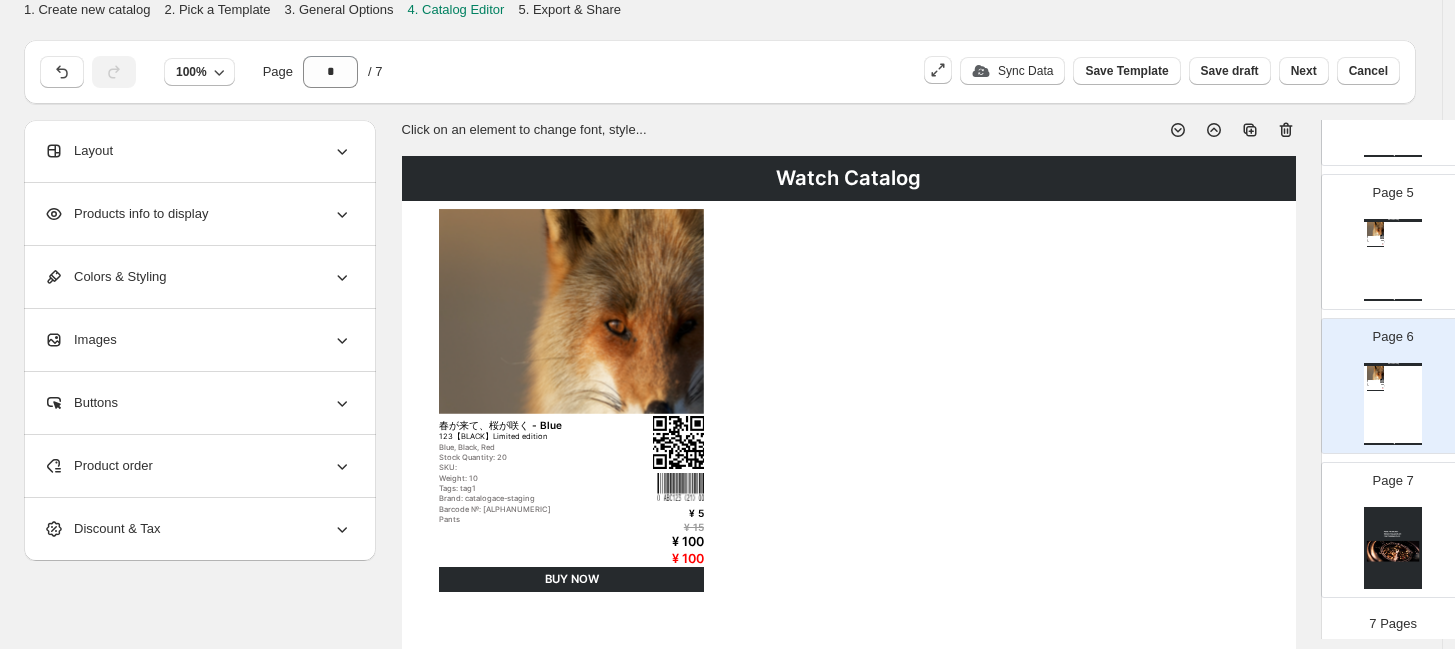 click on "Watch Catalog 春が来て、桜が咲く - Blue 123【BLACK】Limited edition
Blue, Black, Red Stock Quantity:  20 SKU:   Weight:  10 Tags:  tag1 Brand:  catalogace-staging Barcode №:  [ALPHANUMERIC] Pants ¥ 5 ¥ 15 ¥ 100 ¥ 100 BUY NOW Watch Catalog | Page undefined" at bounding box center (1393, 260) 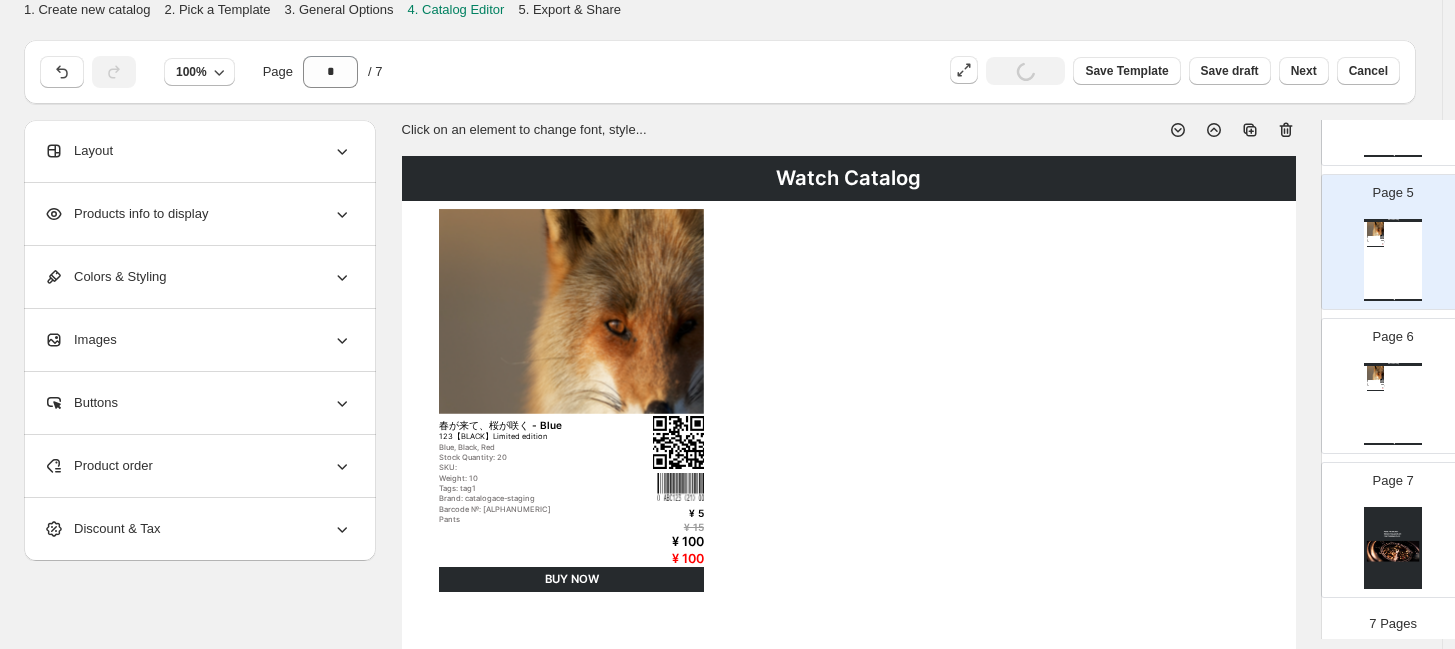 click on "Page 6 Watch Catalog 春が来て、桜が咲く - Blue 123【BLACK】Limited edition
Blue, Black, Red Stock Quantity:  20 SKU:   Weight:  10 Tags:  tag1 Brand:  catalogace-staging Barcode №:  [ALPHANUMERIC] Pants ¥ 5 ¥ 15 ¥ 100 ¥ 100 BUY NOW Watch Catalog | Page undefined" at bounding box center [1385, 378] 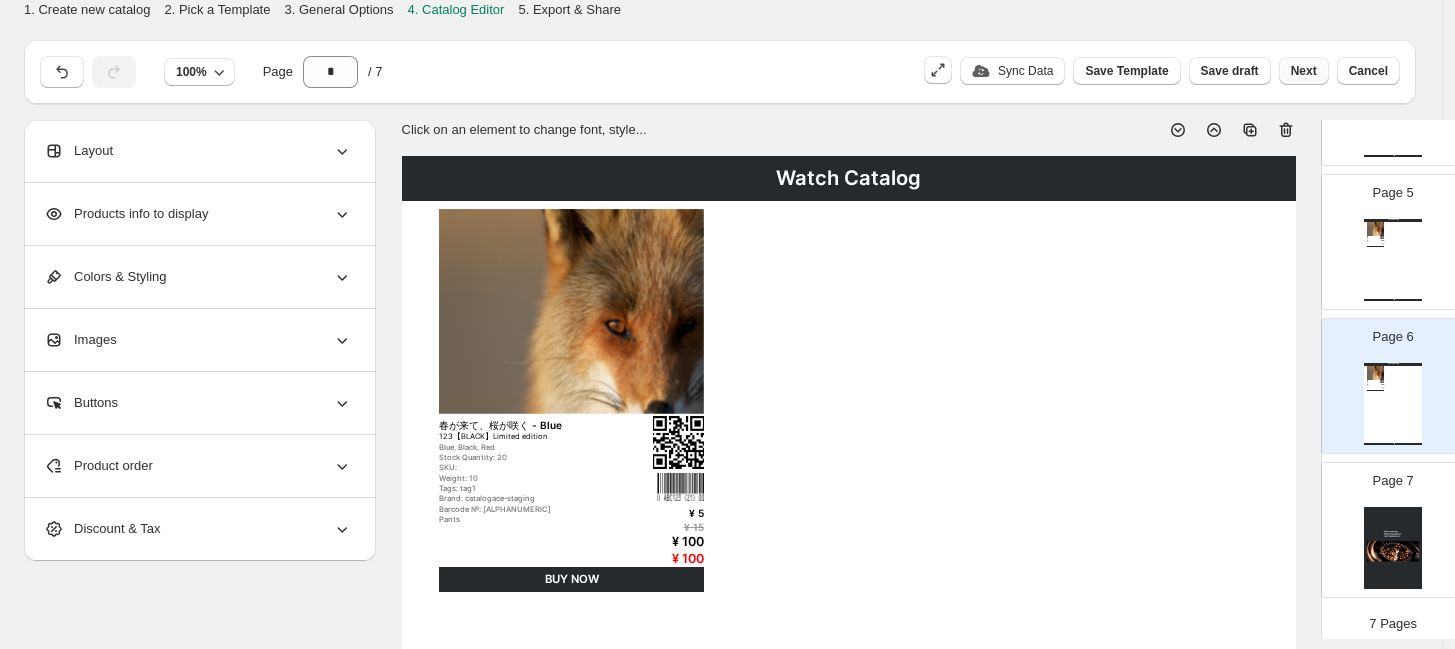click on "Next" at bounding box center (1304, 71) 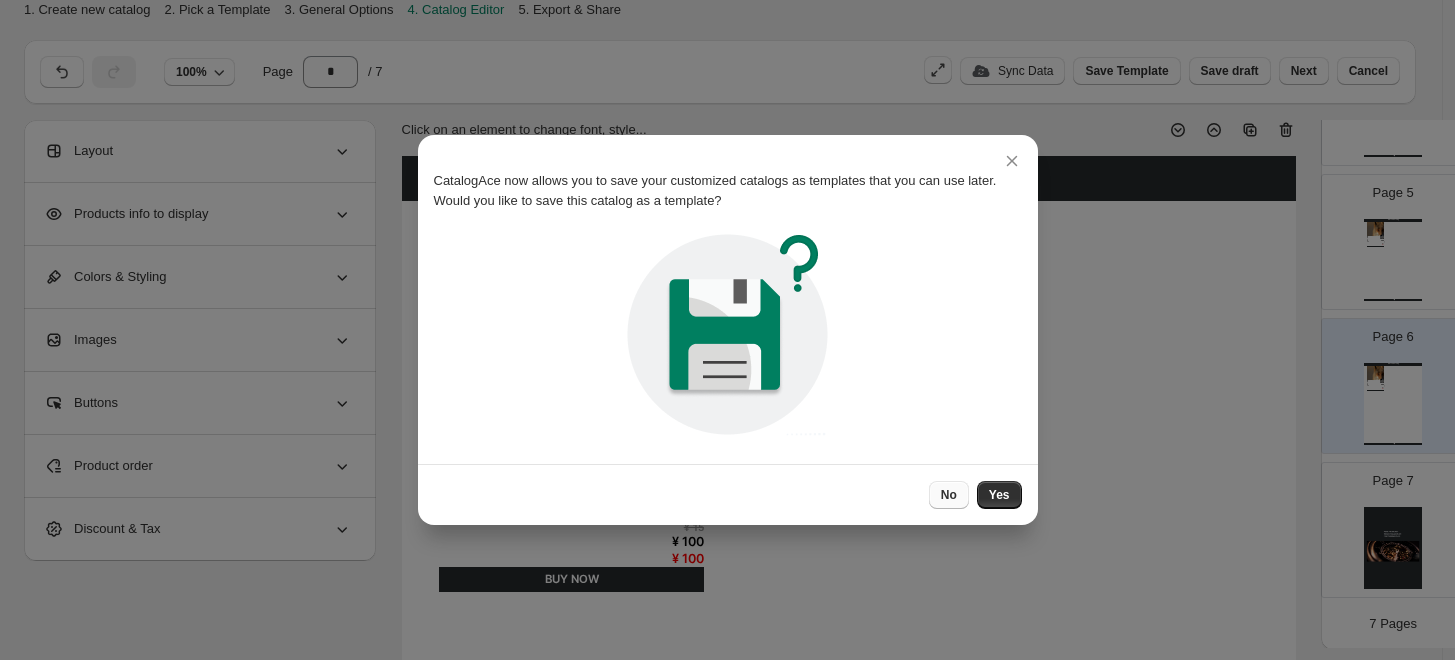 click on "No" at bounding box center (949, 495) 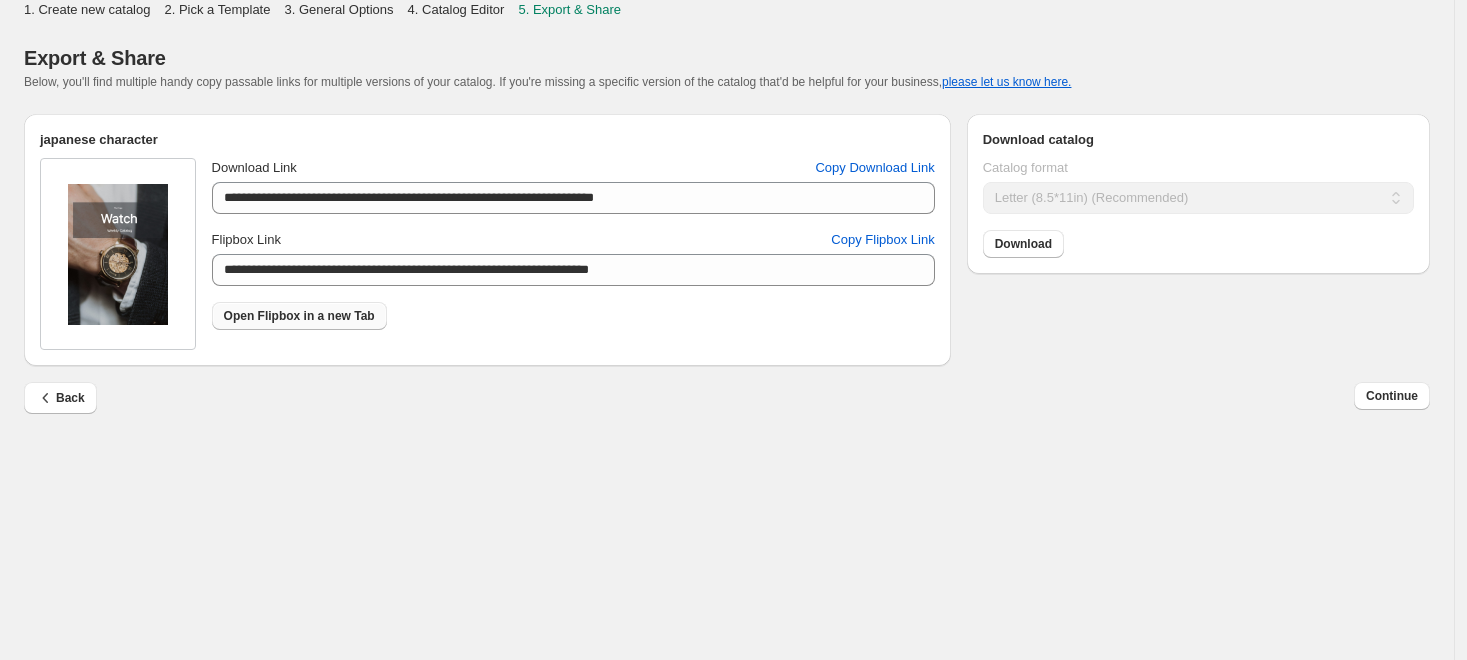 click on "Open Flipbox in a new Tab" at bounding box center (299, 316) 